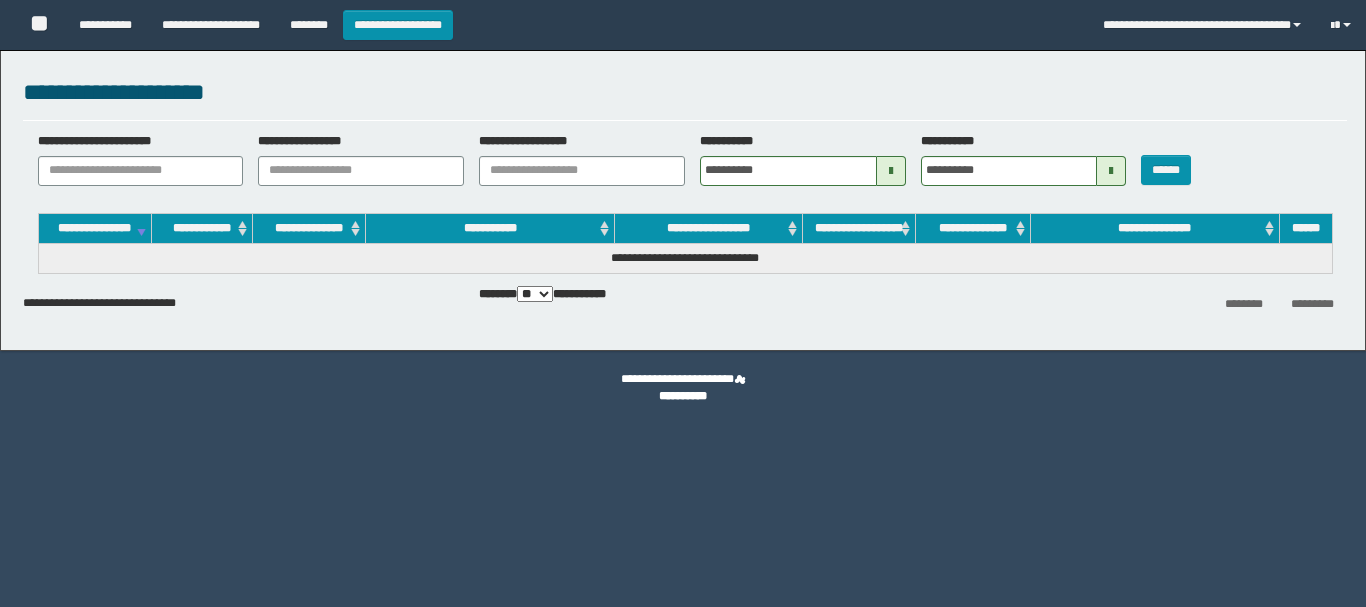scroll, scrollTop: 0, scrollLeft: 0, axis: both 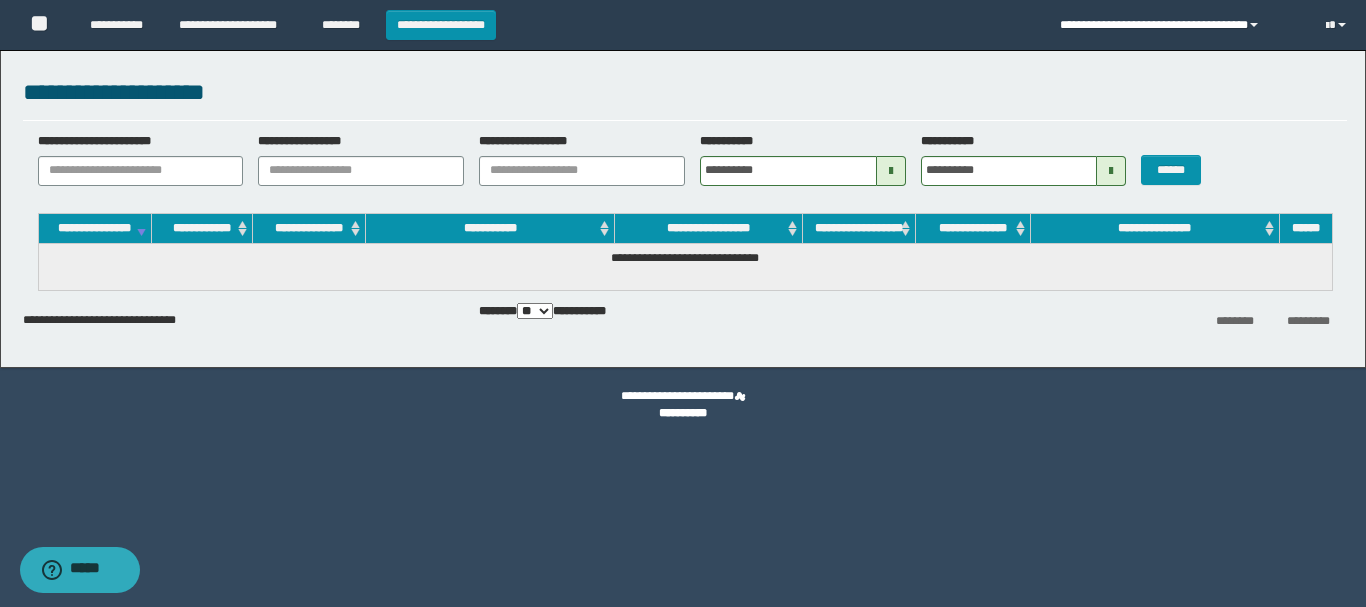 click on "**********" at bounding box center [1177, 25] 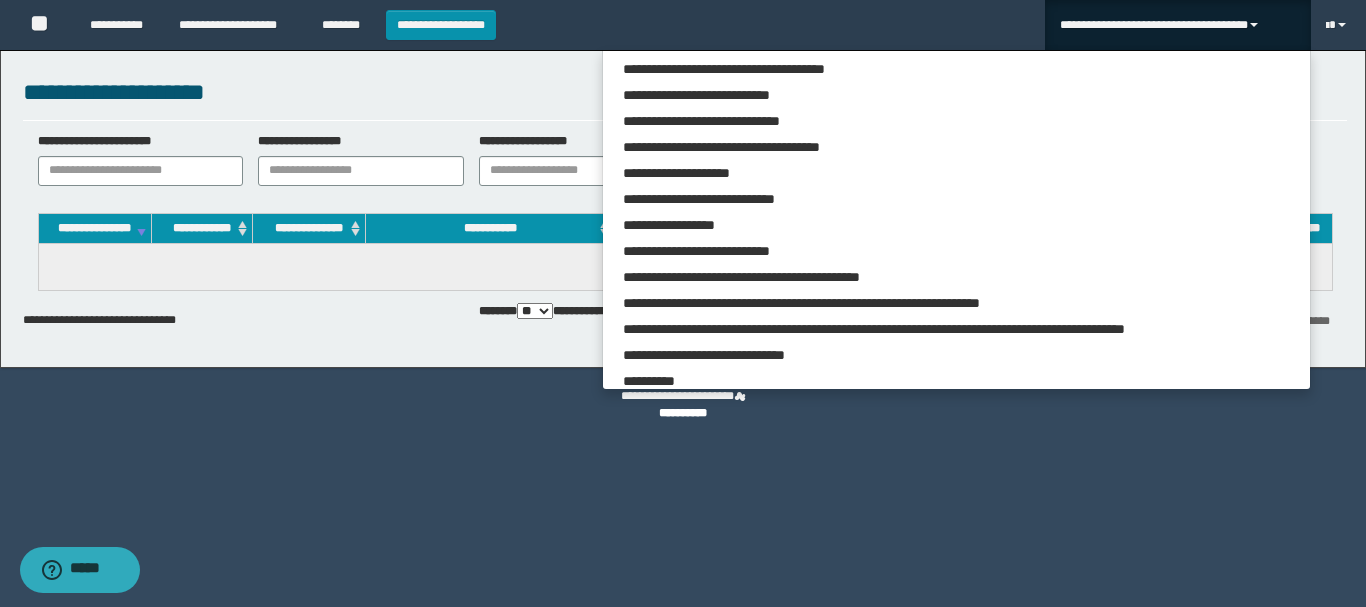 scroll, scrollTop: 3151, scrollLeft: 0, axis: vertical 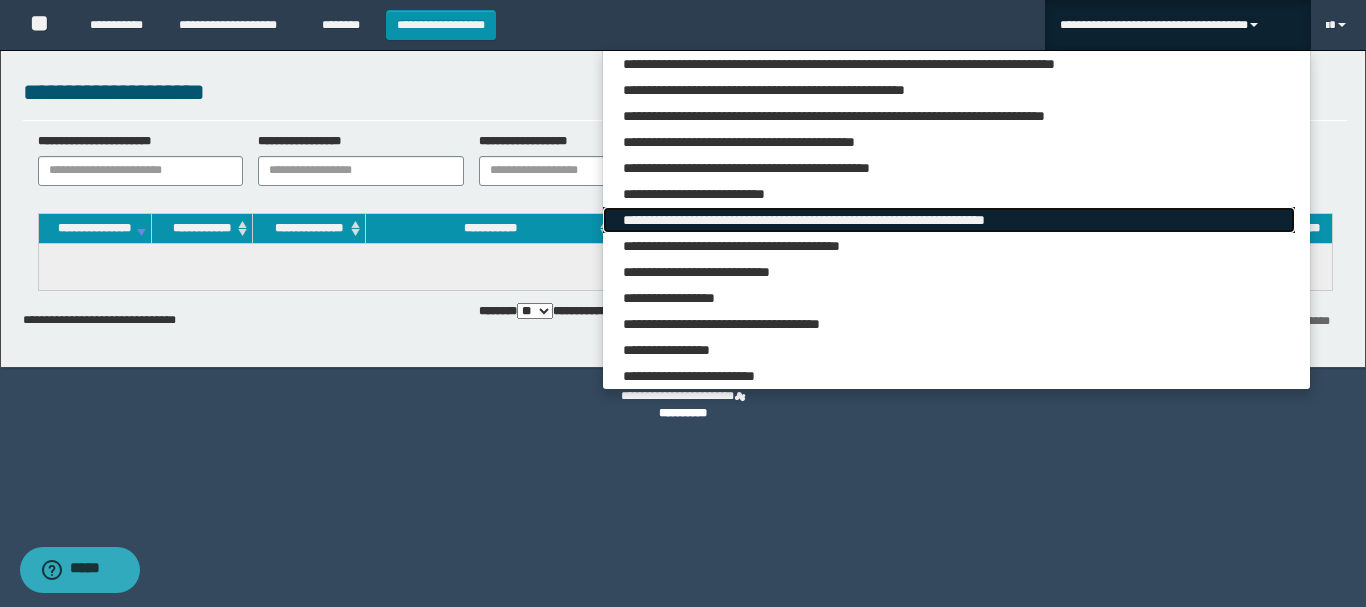 click on "**********" at bounding box center [948, 220] 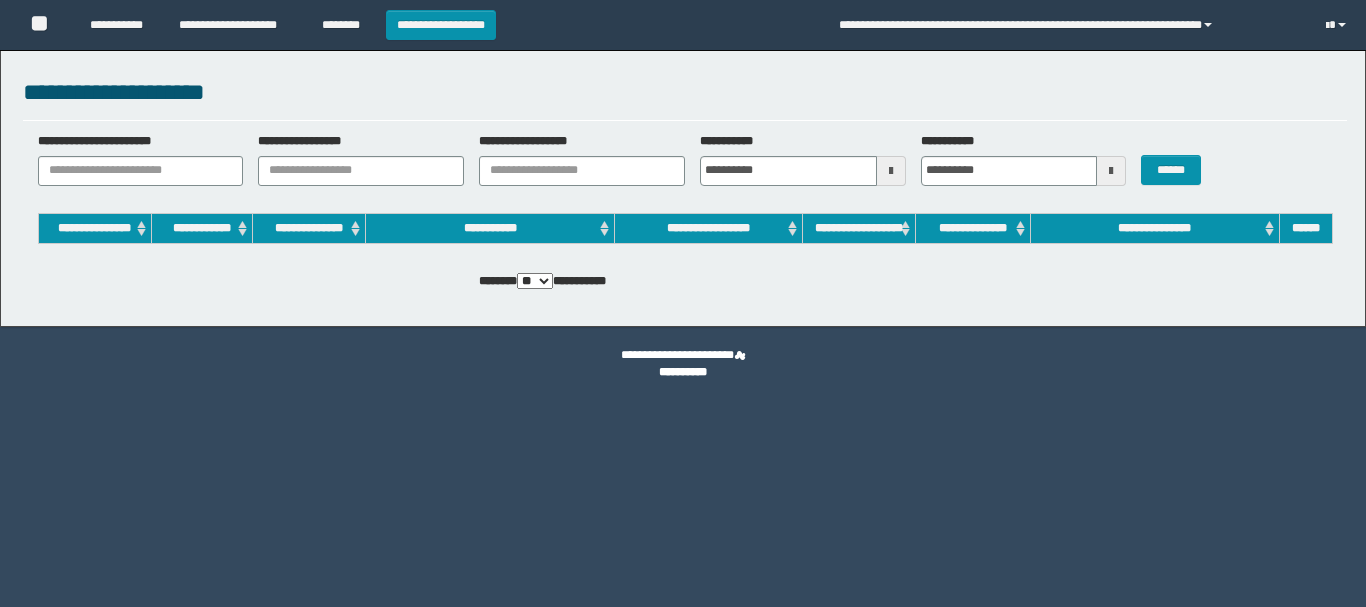 scroll, scrollTop: 0, scrollLeft: 0, axis: both 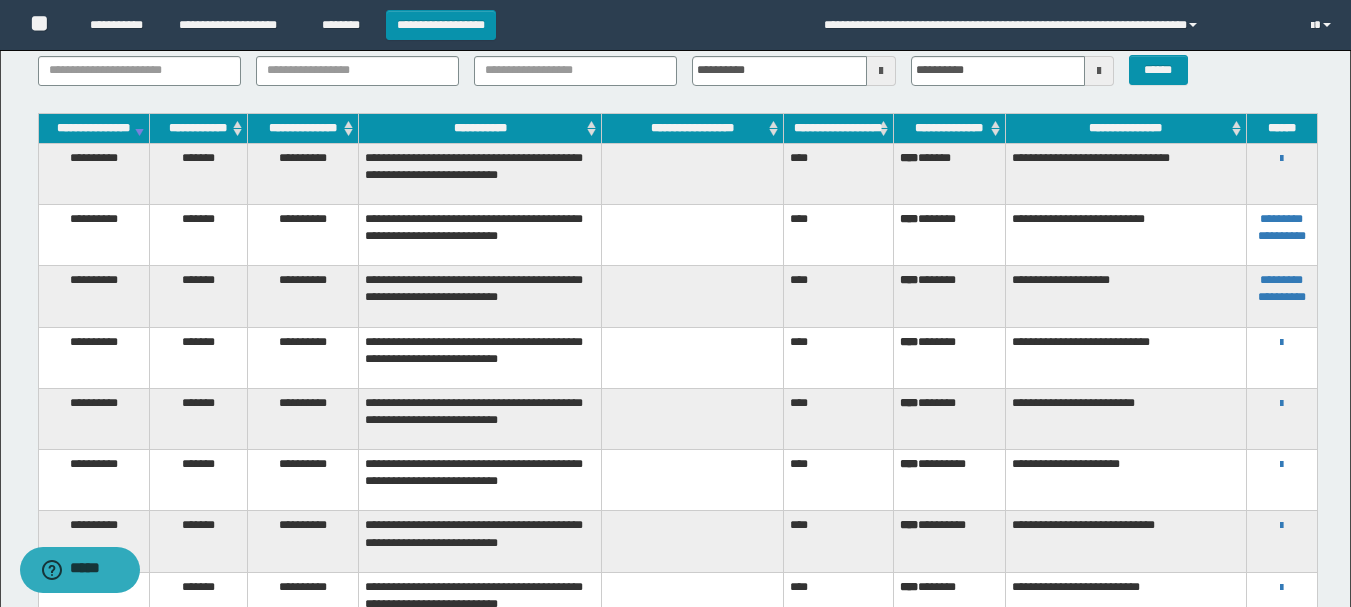 click at bounding box center (692, 296) 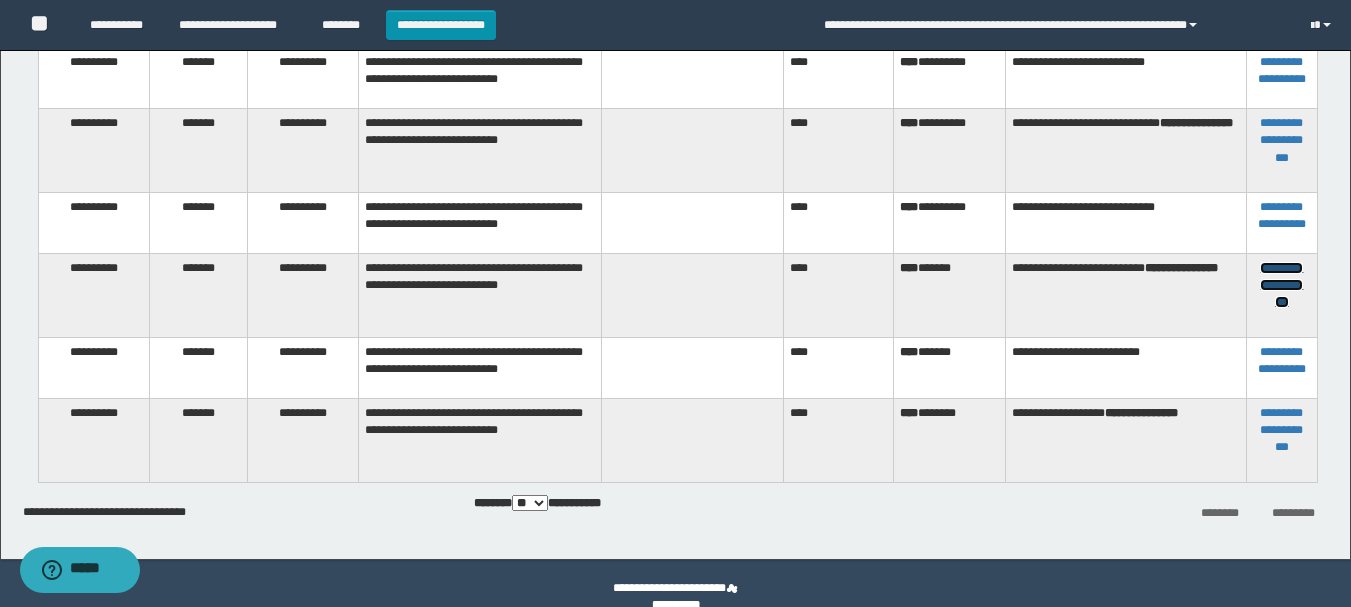 click on "**********" at bounding box center (1281, 285) 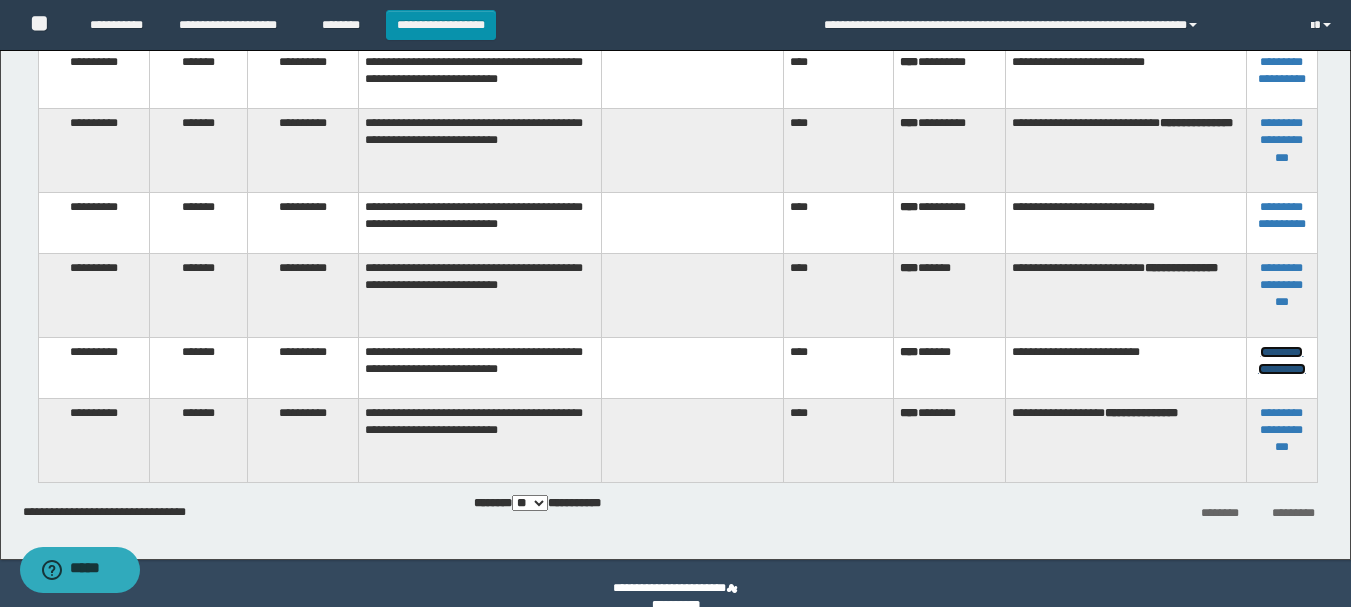click on "**********" at bounding box center (1282, 360) 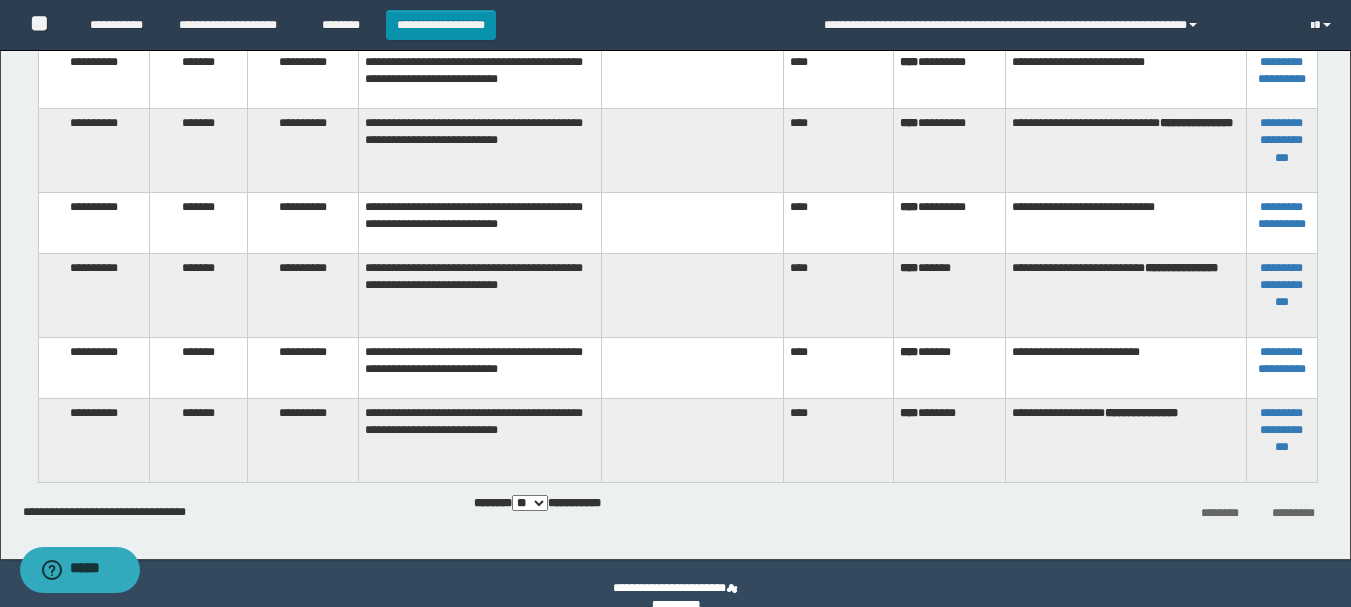 click on "****" at bounding box center [838, 296] 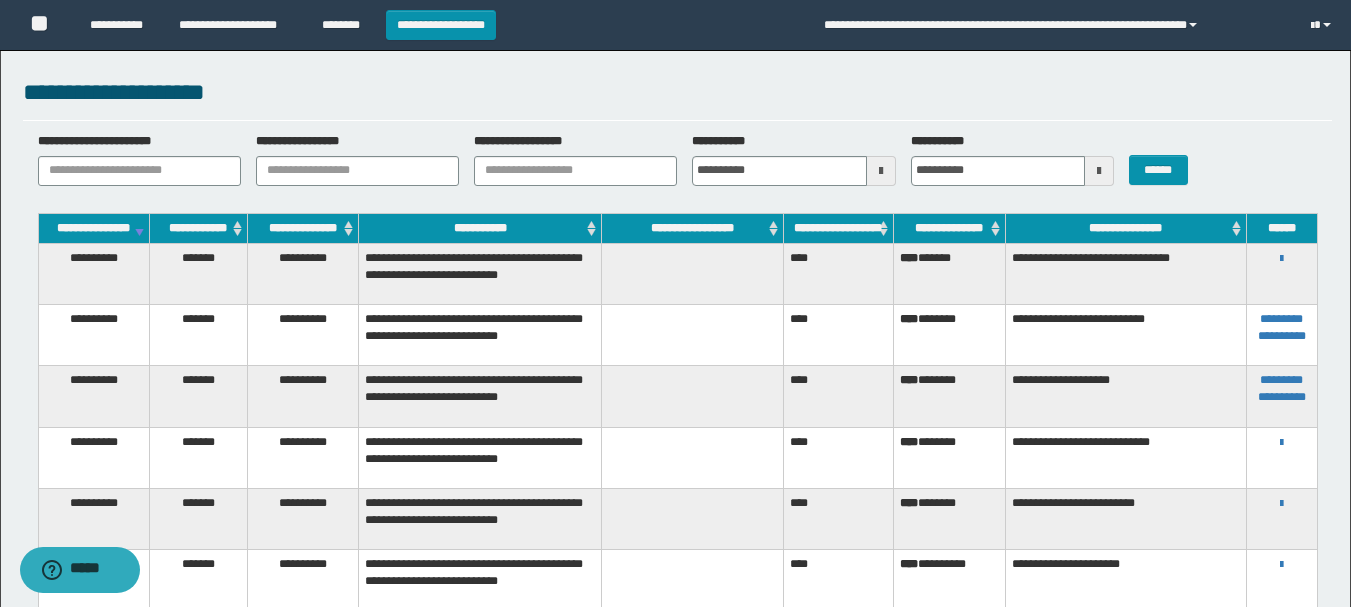click on "**********" at bounding box center (1282, 258) 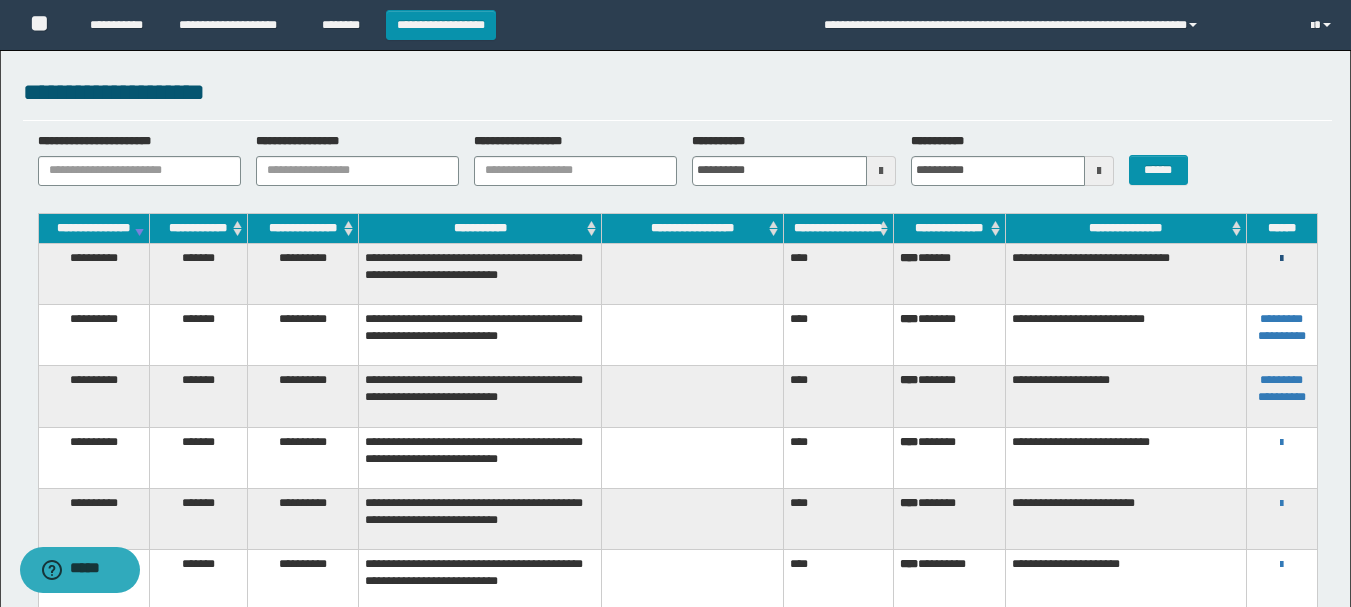 click at bounding box center (1281, 259) 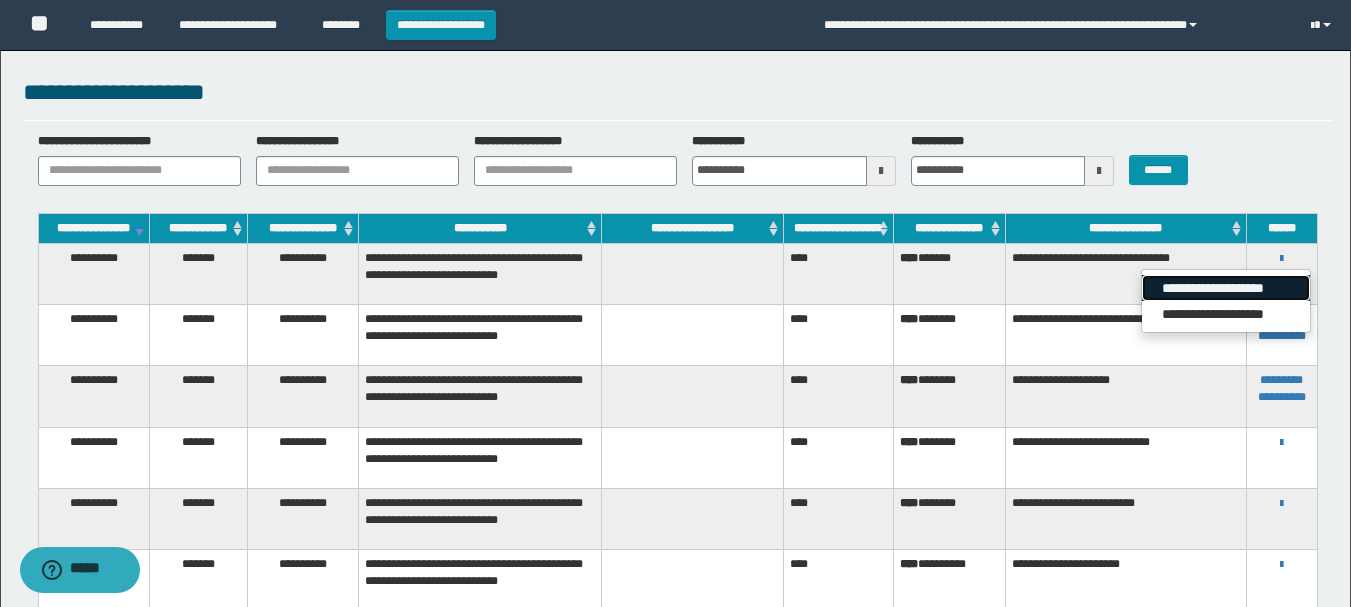 click on "**********" at bounding box center [1226, 288] 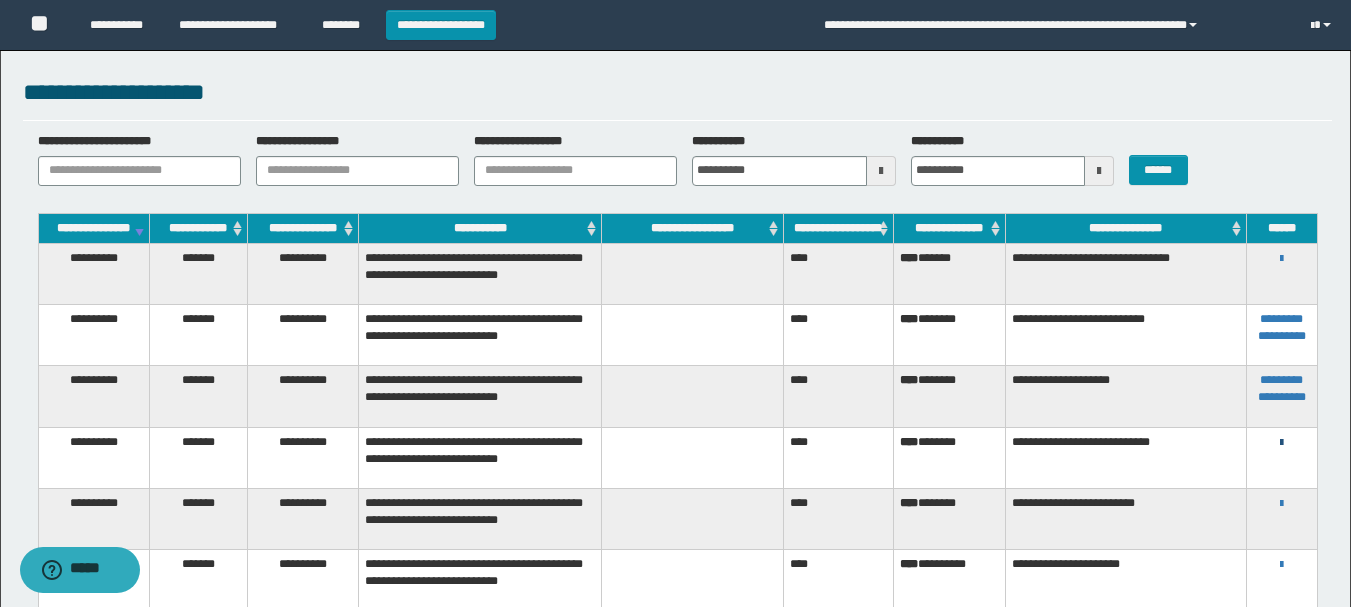 click at bounding box center (1281, 443) 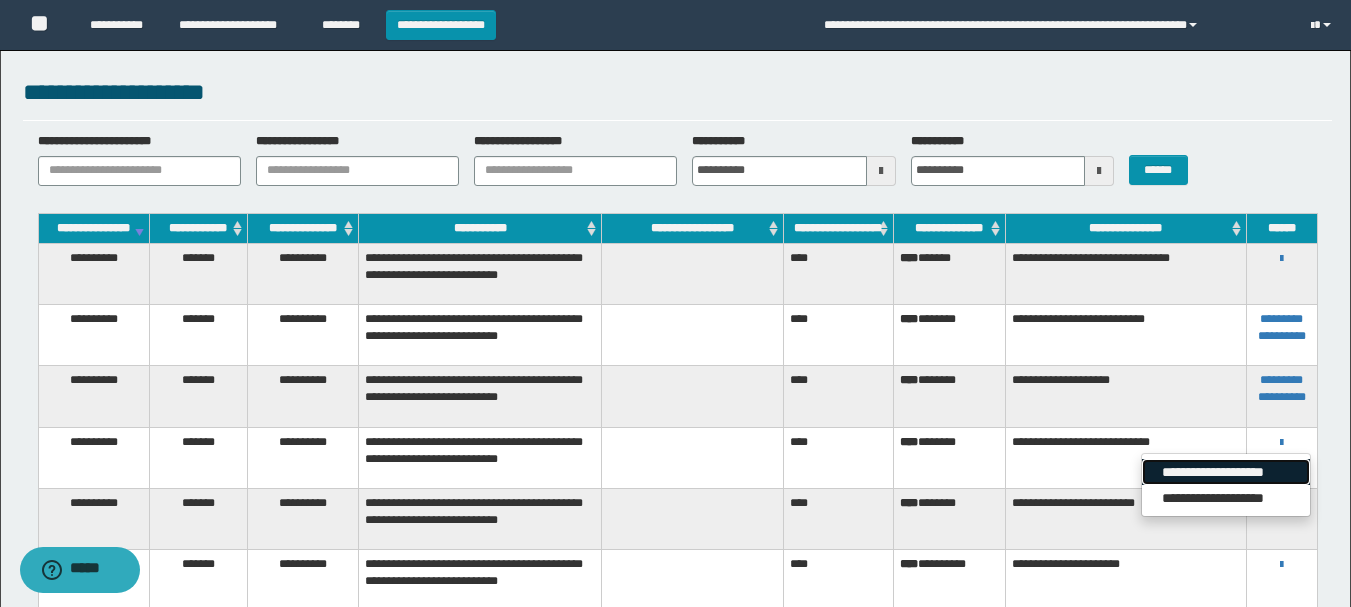 click on "**********" at bounding box center (1226, 472) 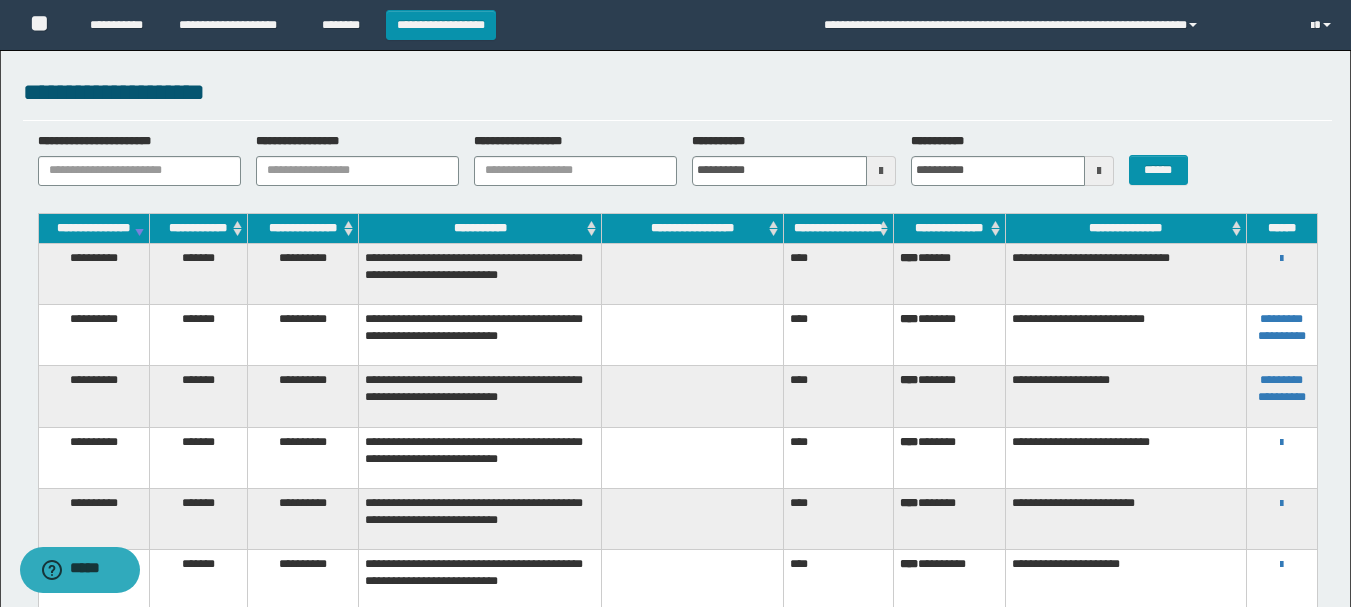 click on "**********" at bounding box center (1282, 503) 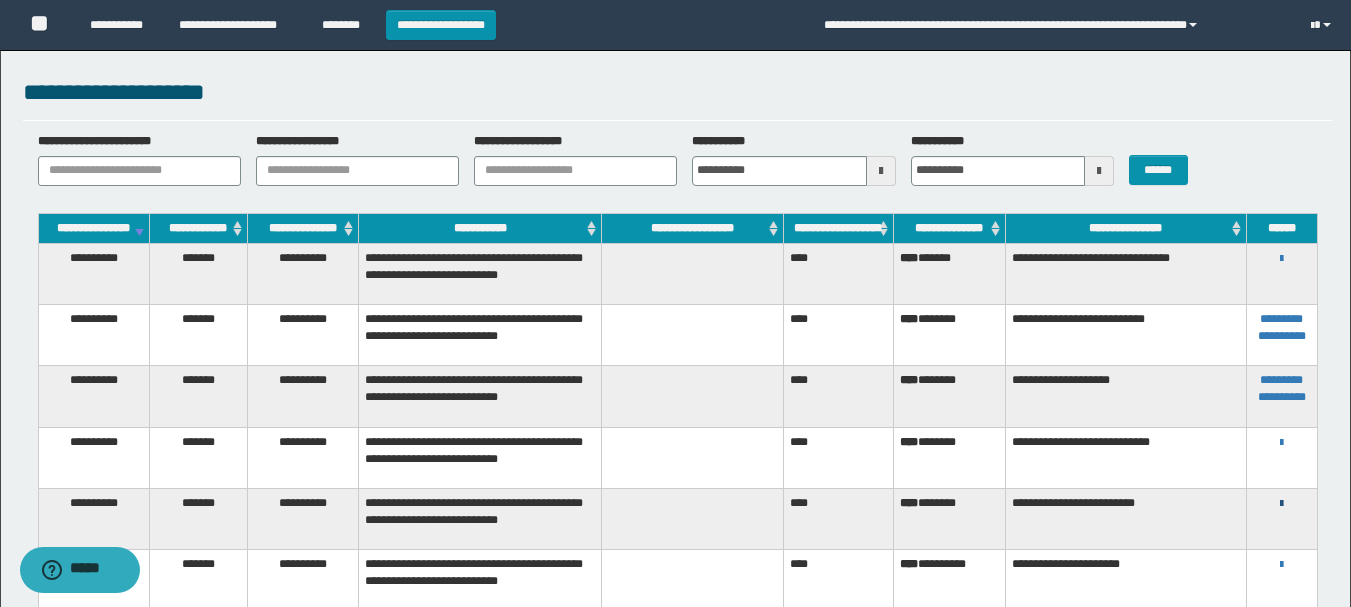 click at bounding box center [1281, 504] 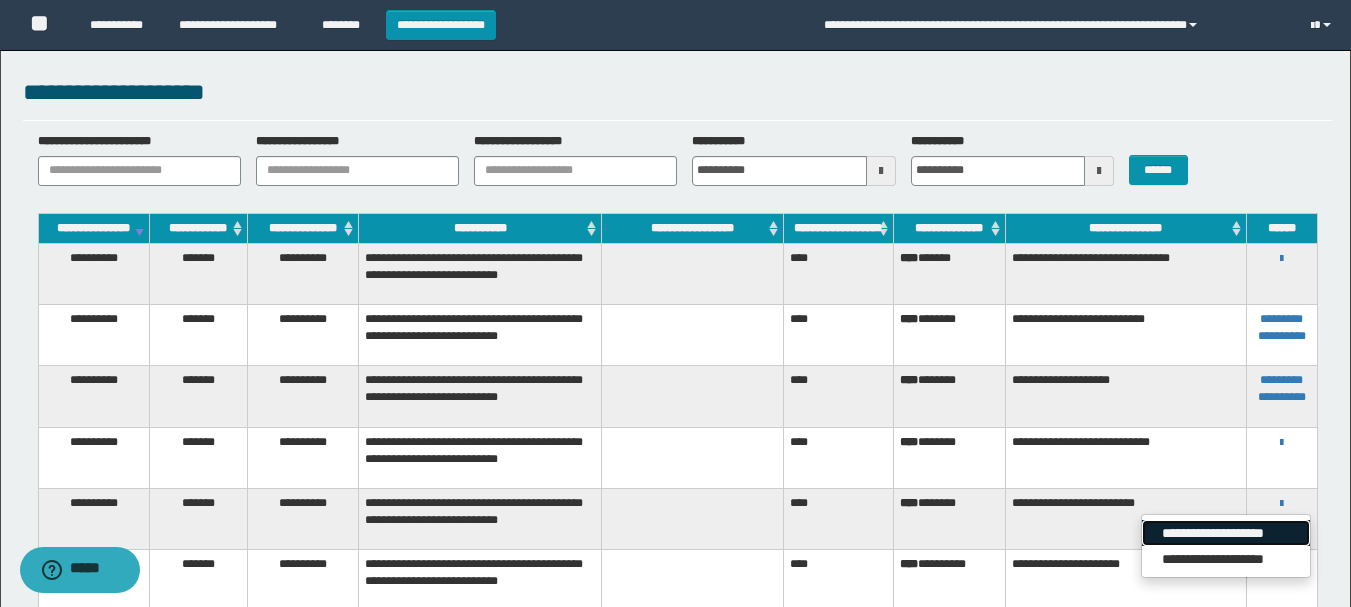 click on "**********" at bounding box center [1226, 533] 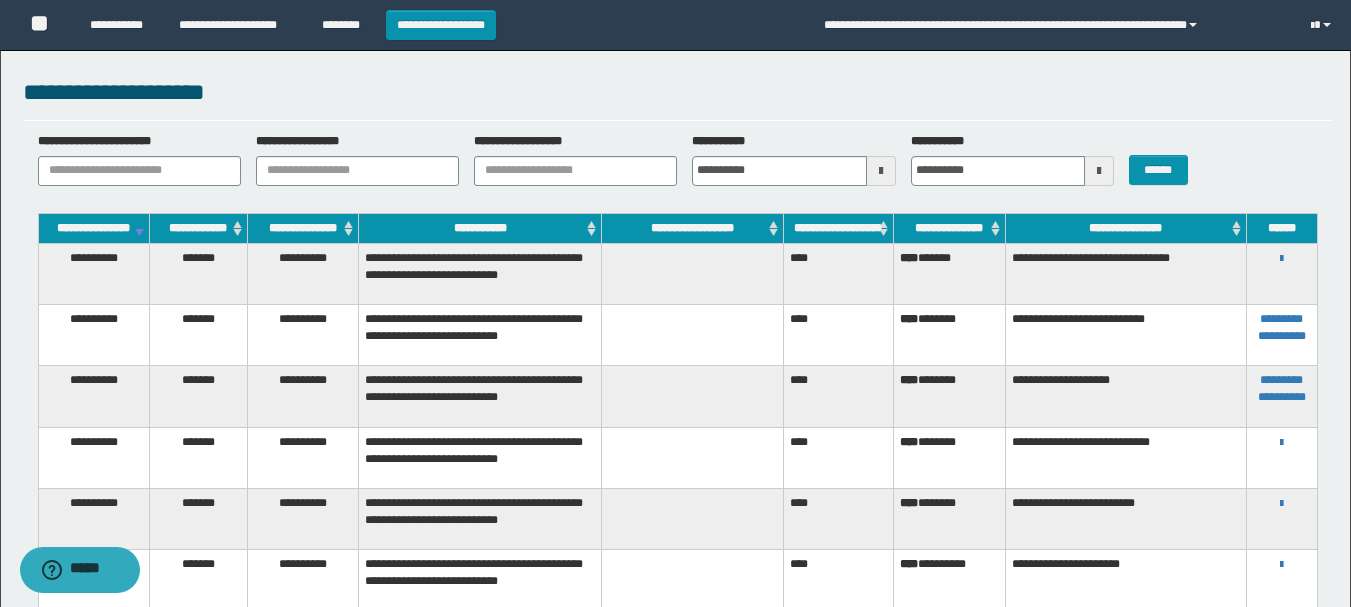 click at bounding box center [692, 334] 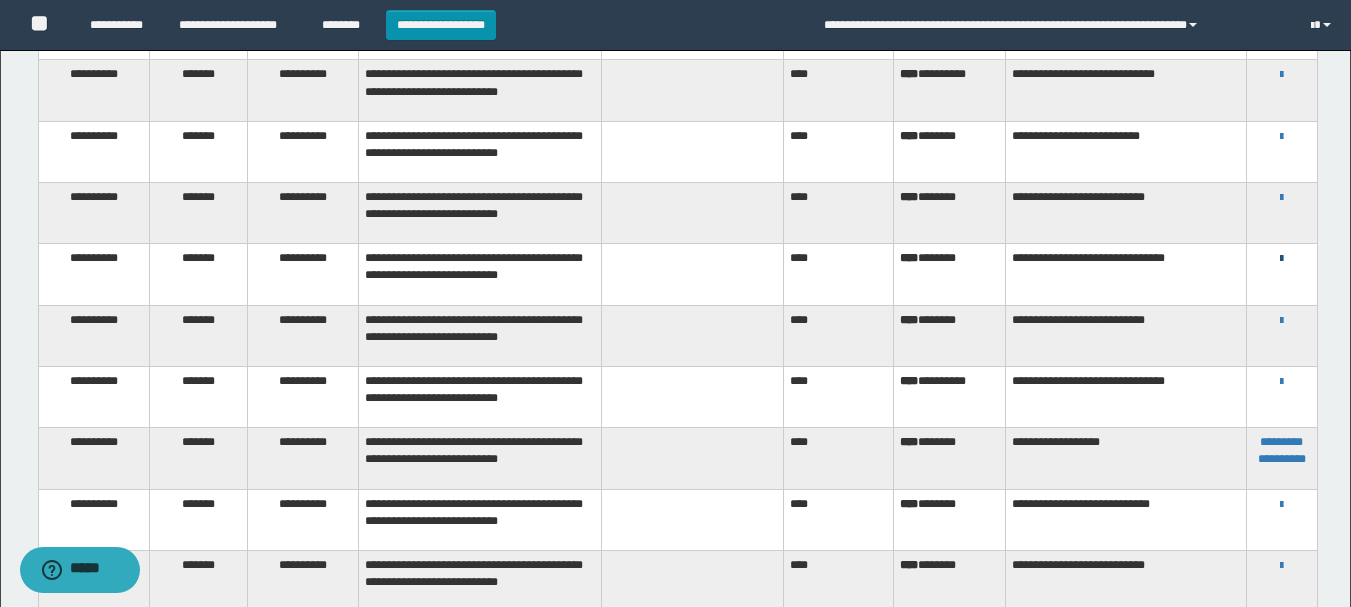 click at bounding box center [1281, 259] 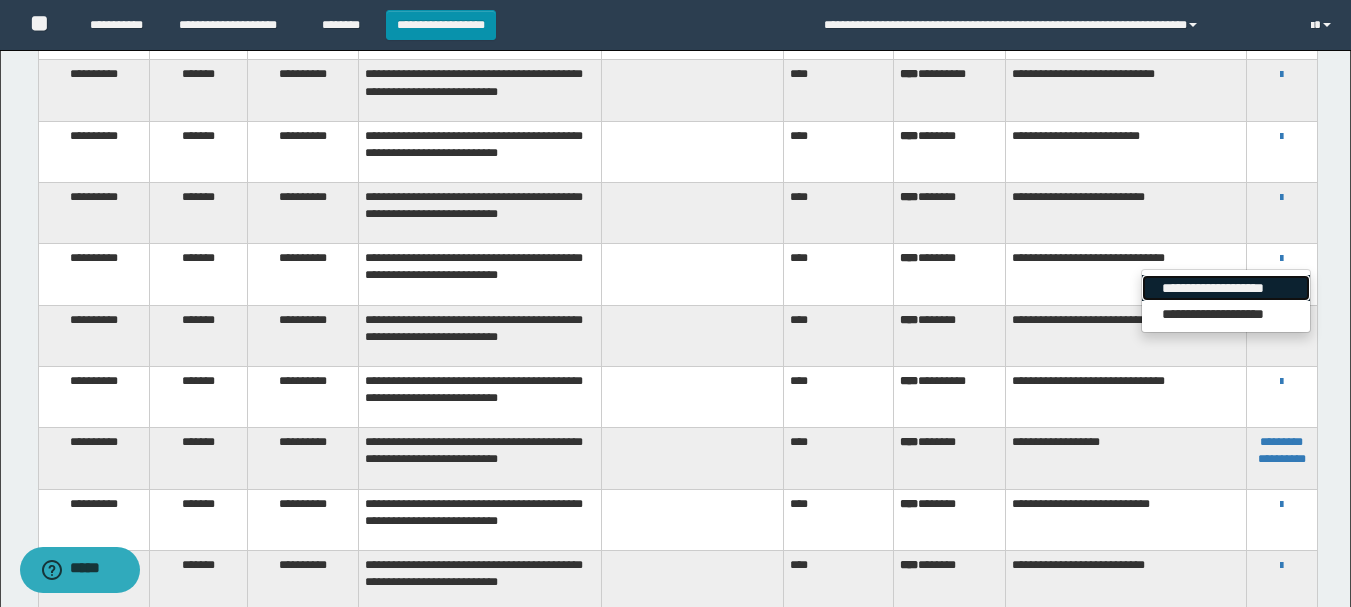 click on "**********" at bounding box center [1226, 288] 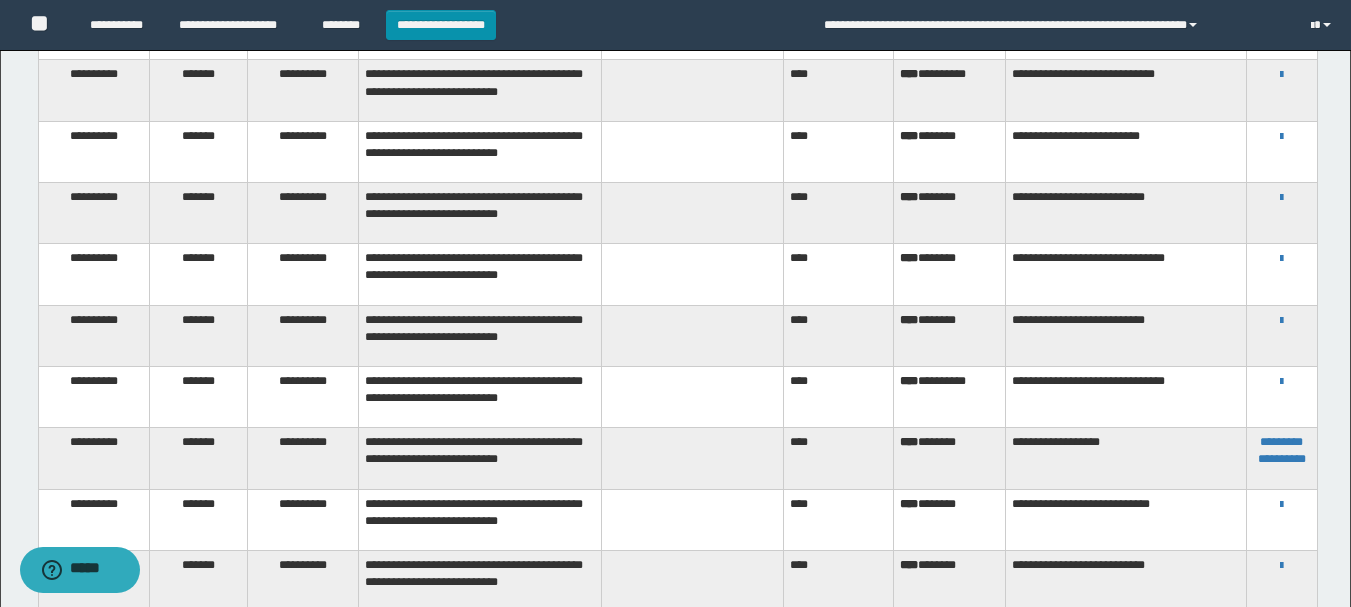click on "**********" at bounding box center [480, 213] 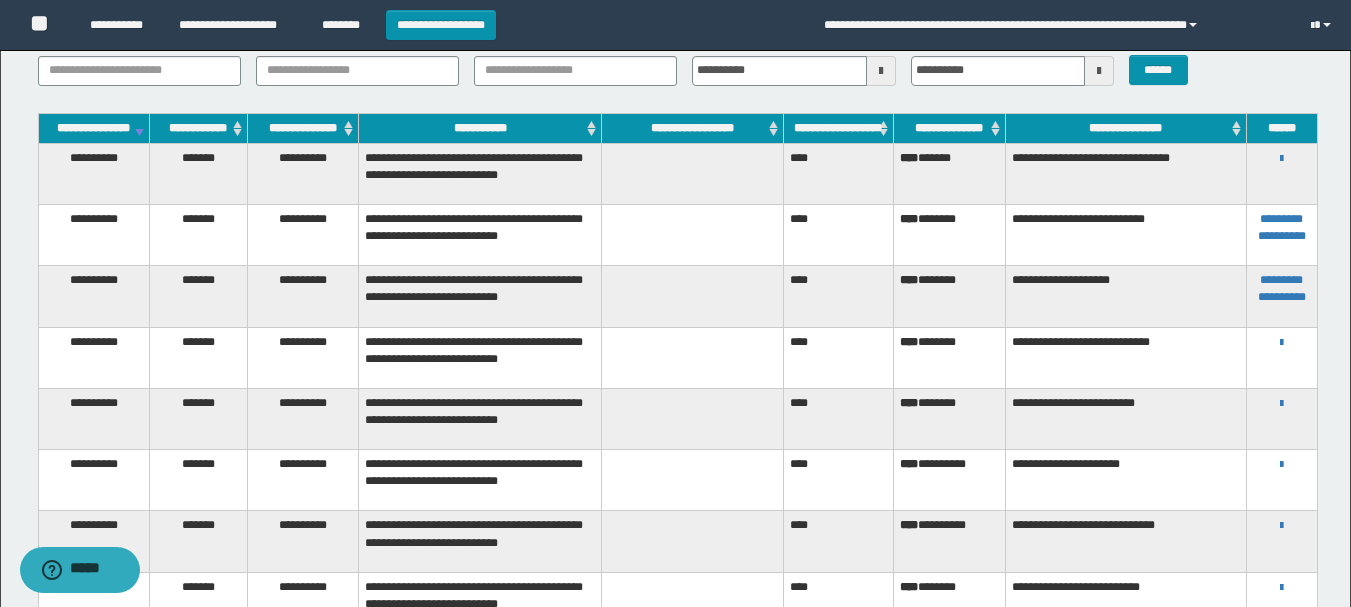 click on "**********" at bounding box center [1281, 296] 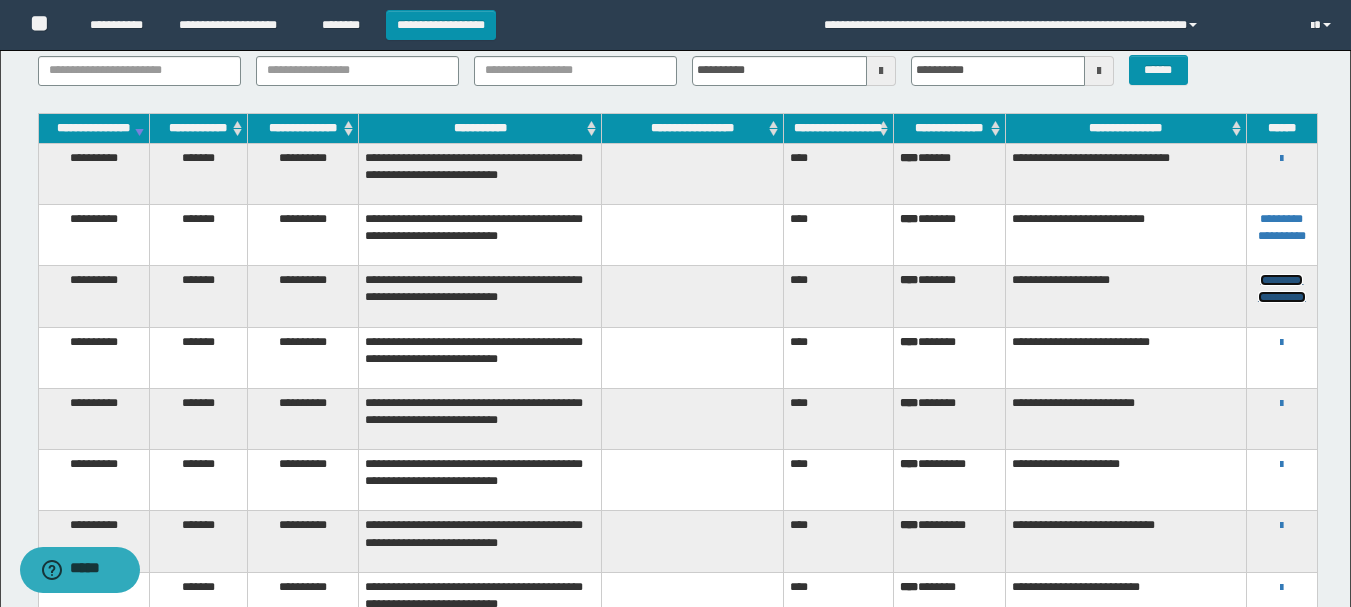 click on "**********" at bounding box center [1282, 288] 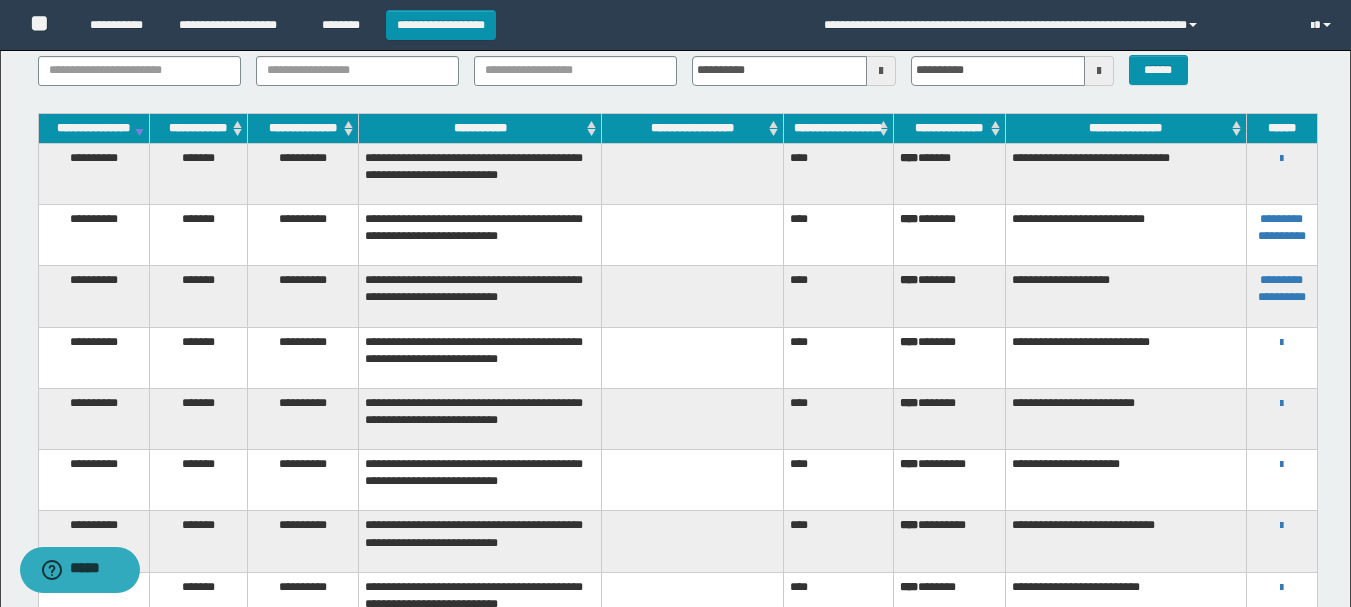 click on "**********" at bounding box center (480, 234) 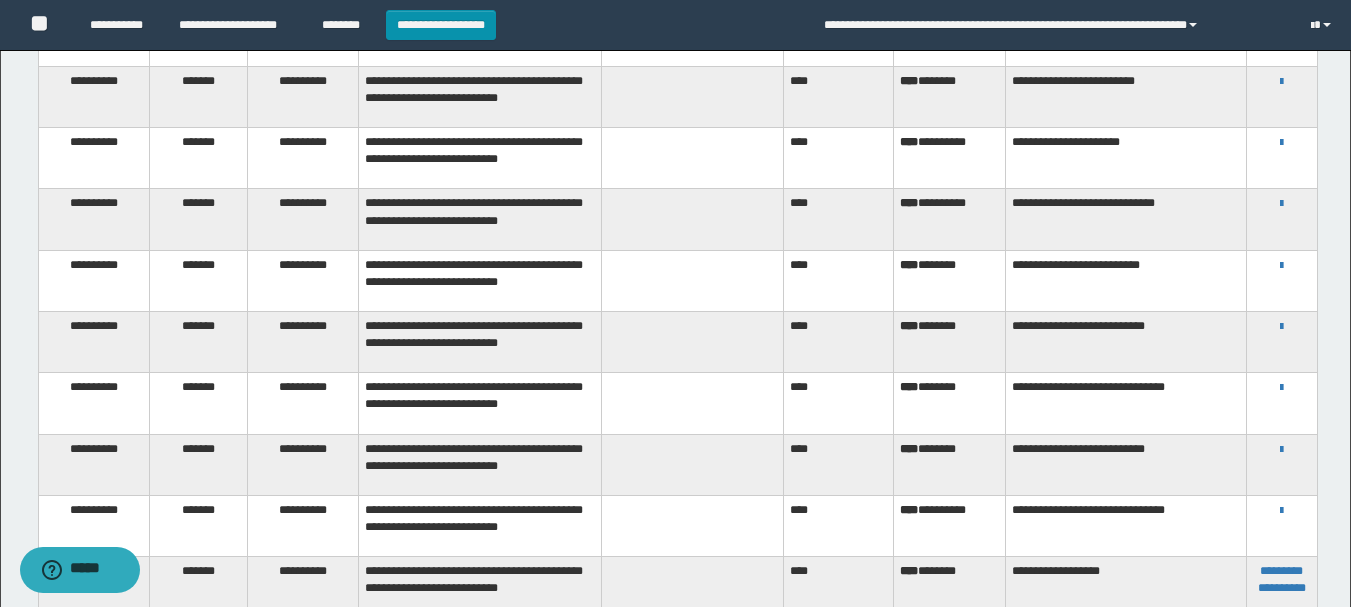 click on "**********" at bounding box center (1281, 280) 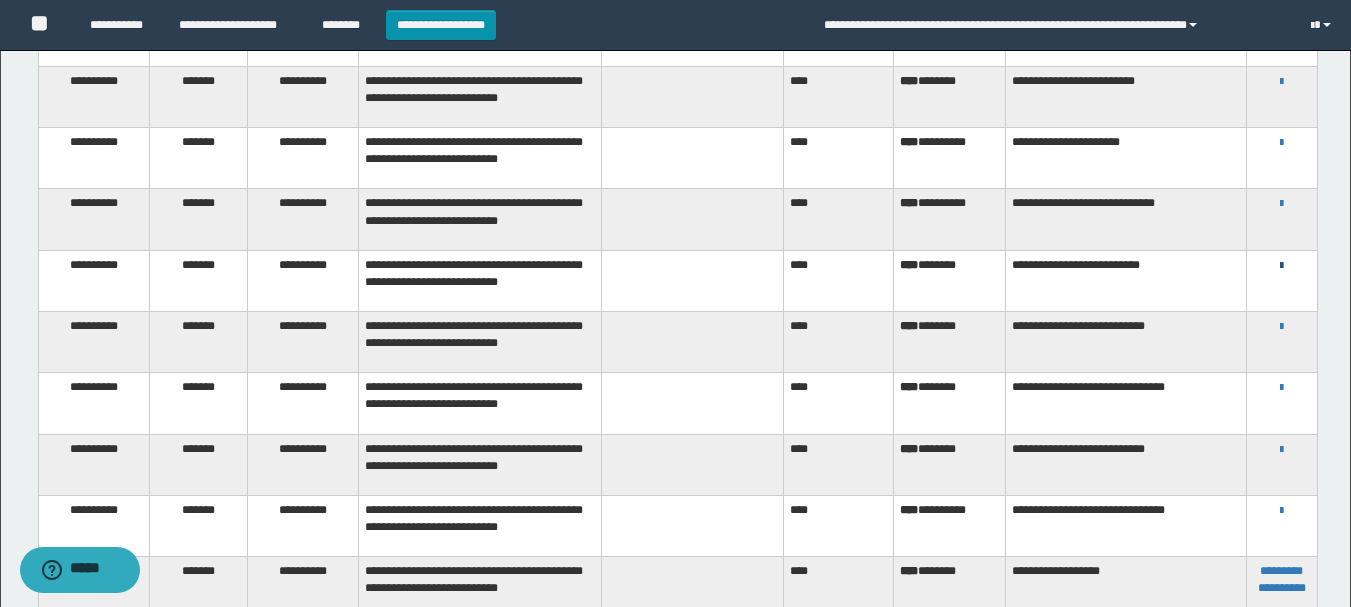 click on "**********" at bounding box center [1282, 265] 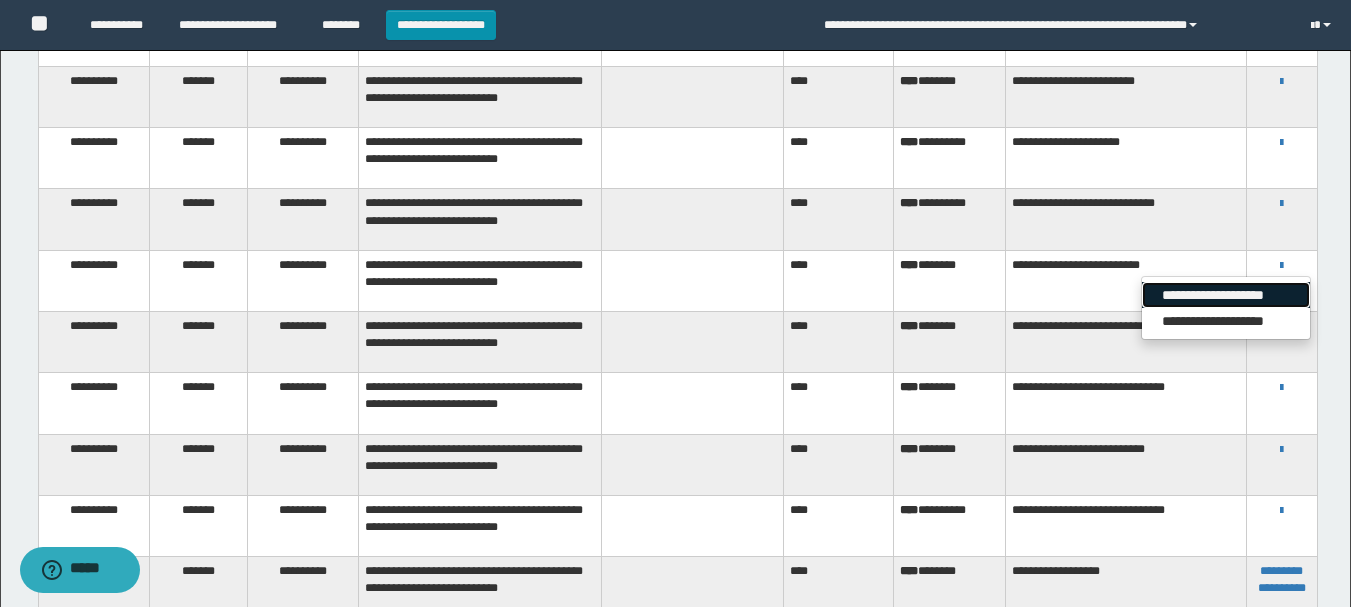 click on "**********" at bounding box center (1226, 295) 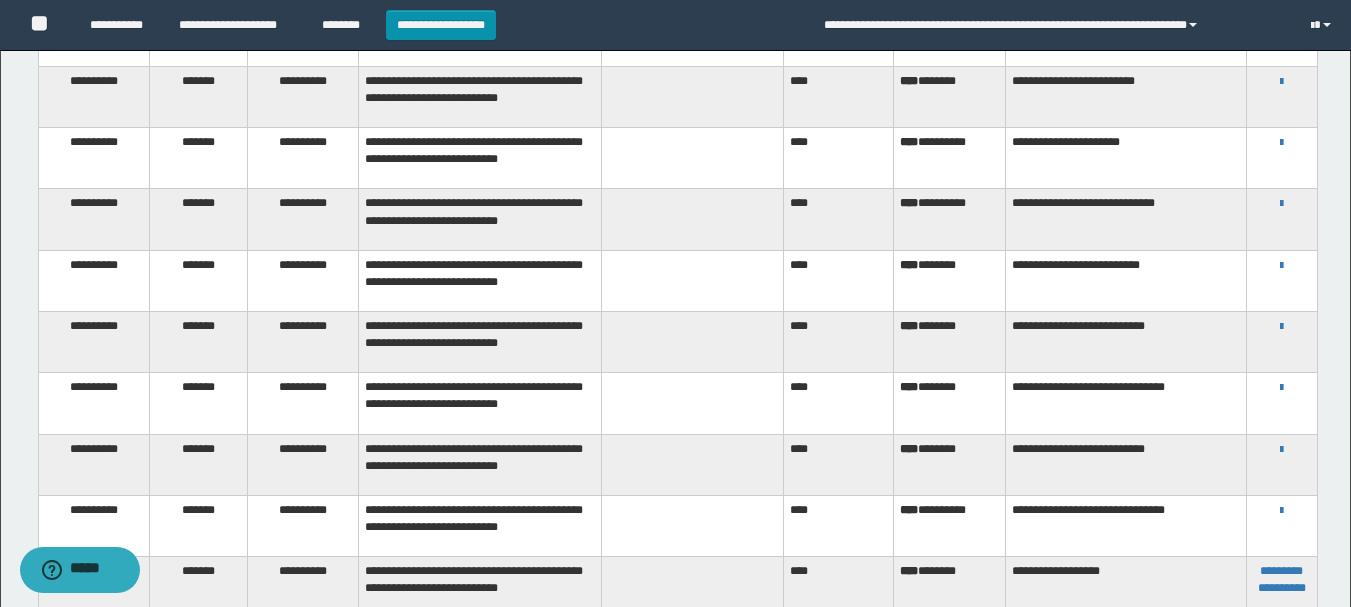 click on "**********" at bounding box center (949, 219) 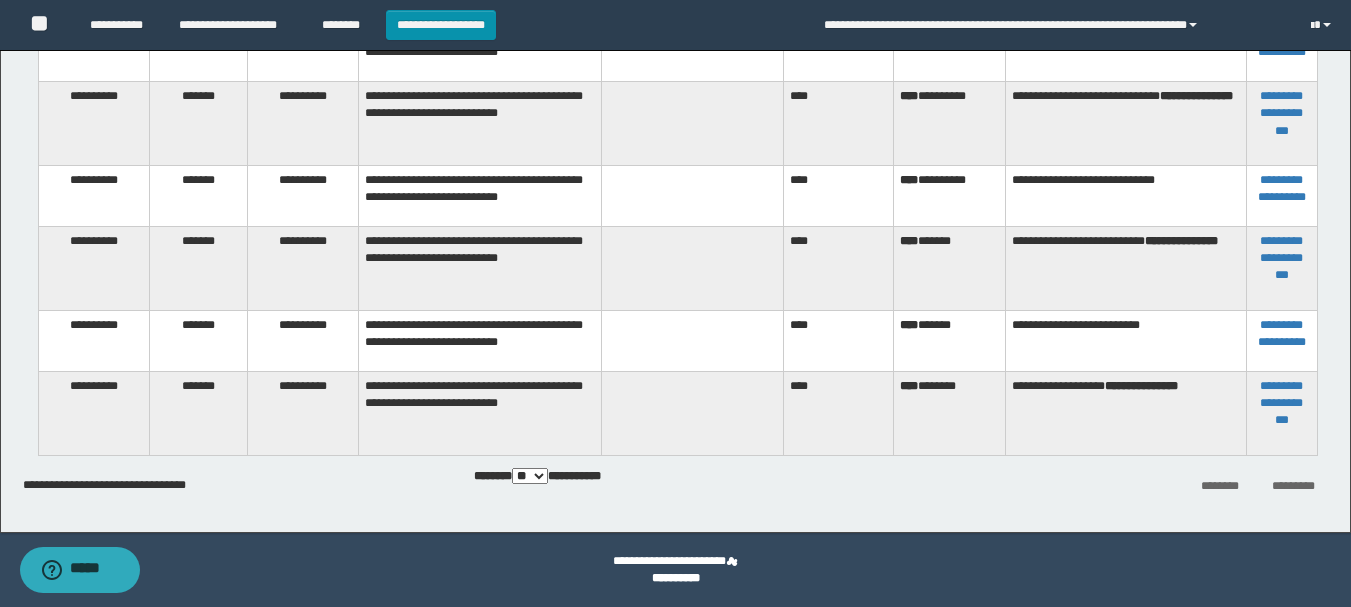 scroll, scrollTop: 744, scrollLeft: 0, axis: vertical 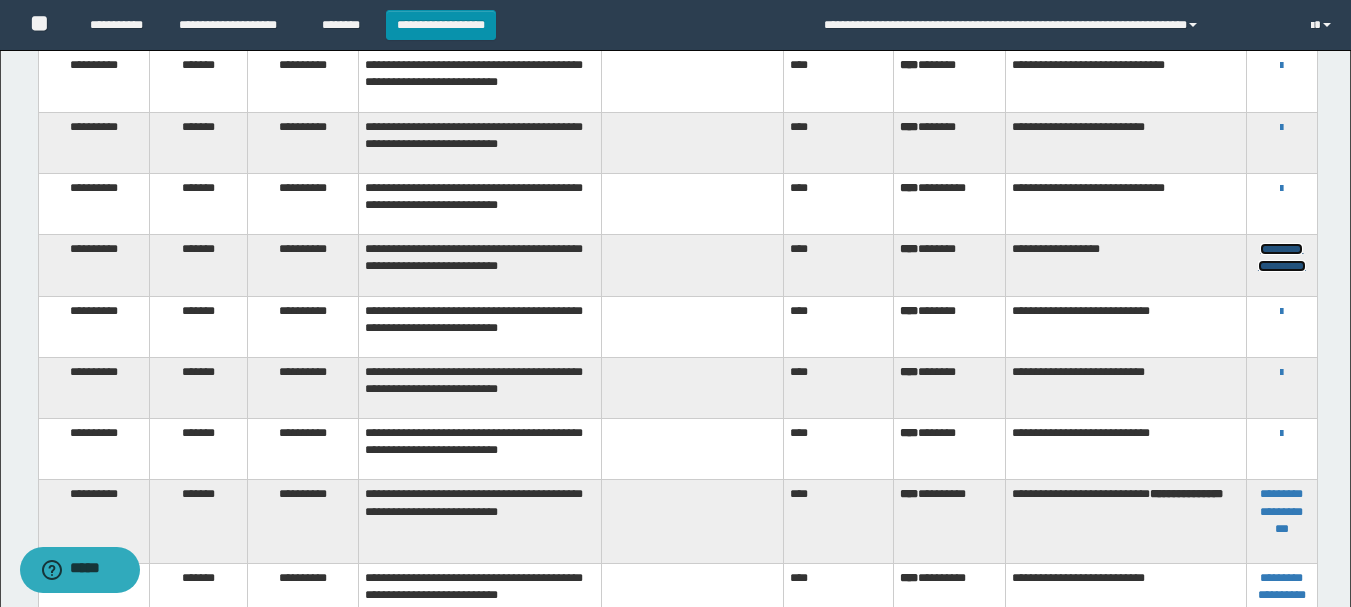 click on "**********" at bounding box center (1282, 257) 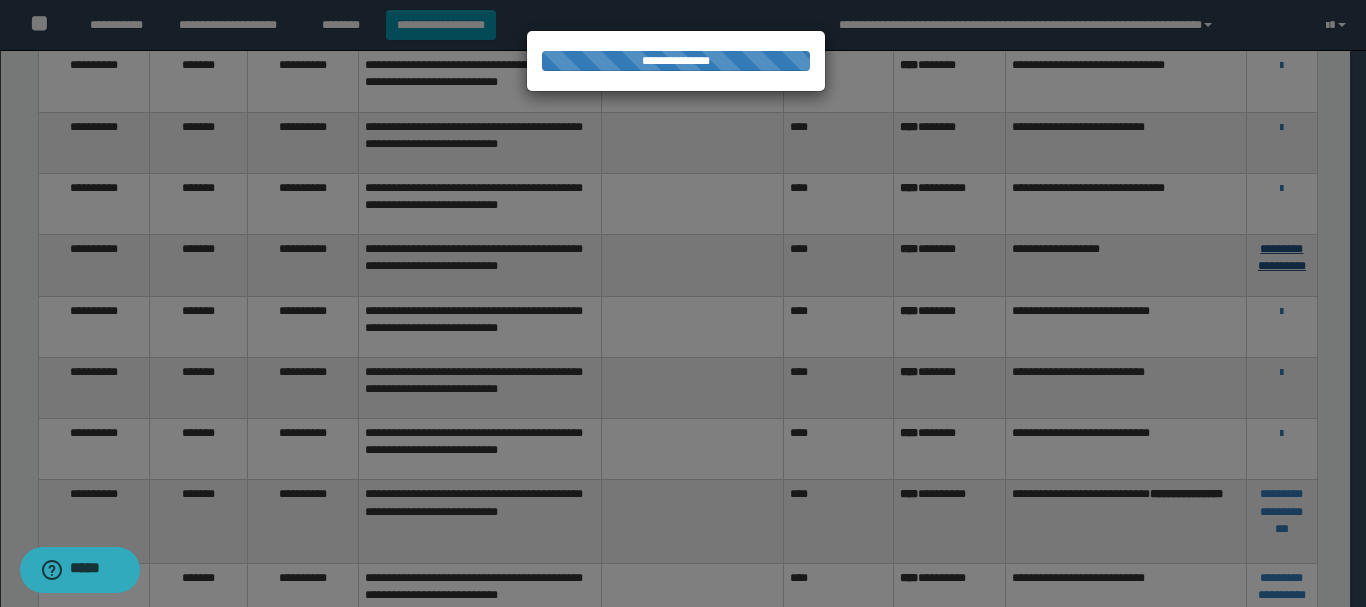 click at bounding box center (683, 303) 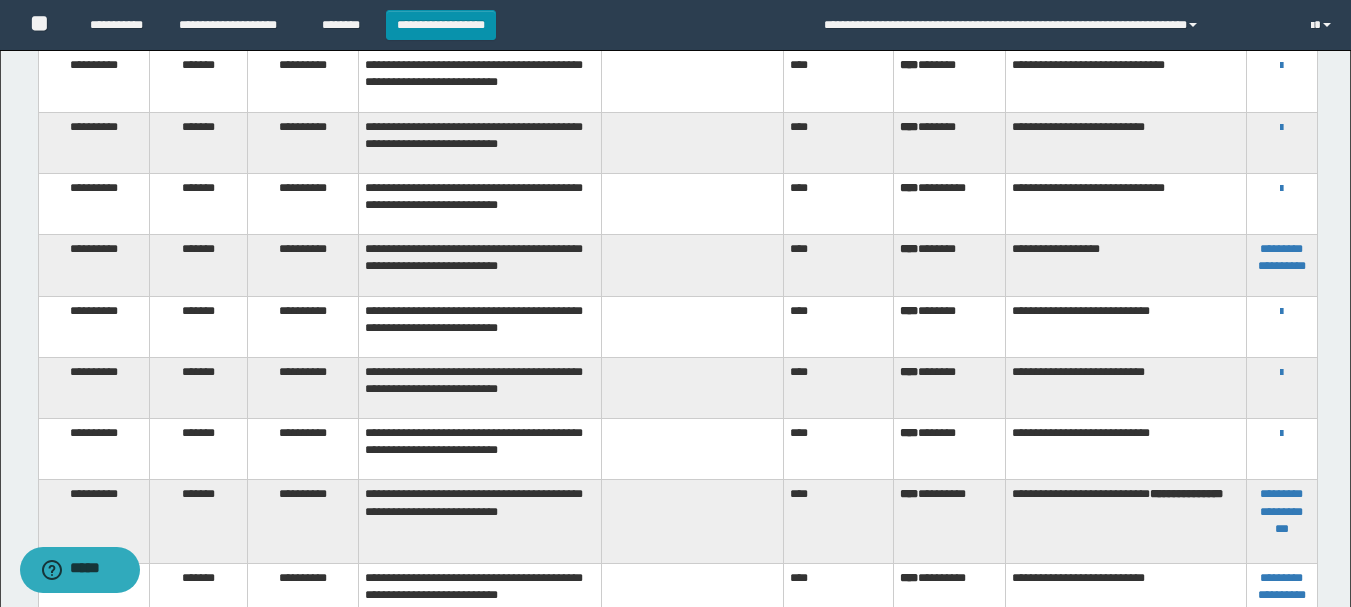 scroll, scrollTop: 36, scrollLeft: 0, axis: vertical 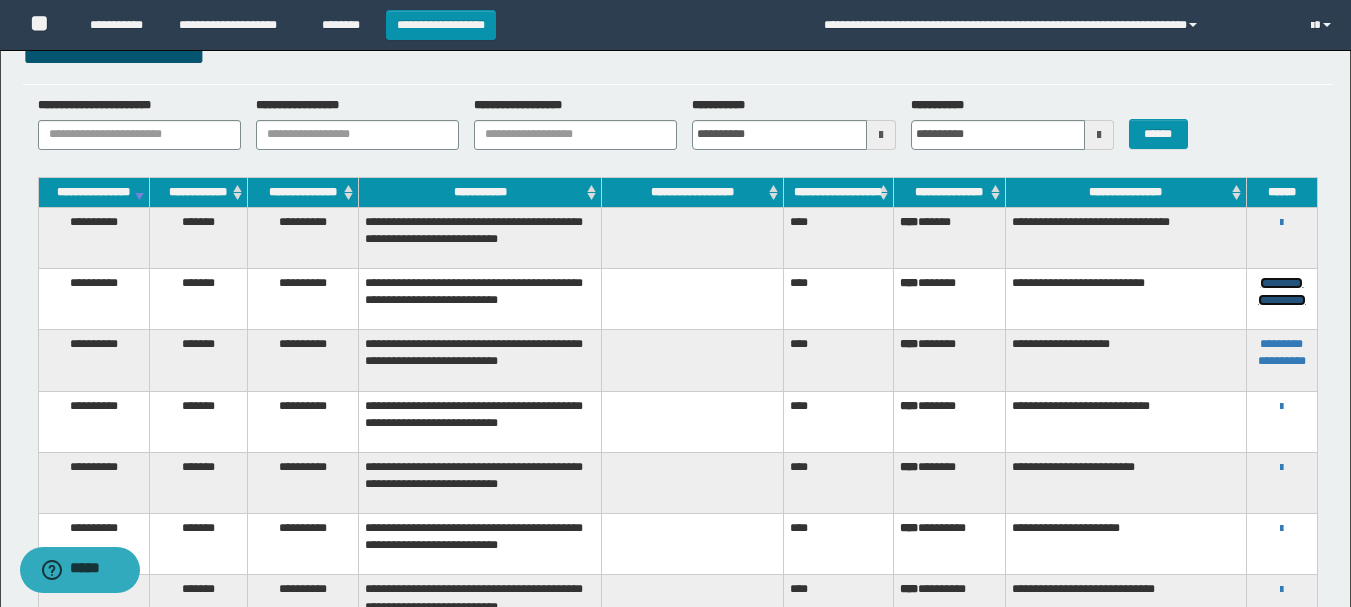 click on "**********" at bounding box center [1282, 291] 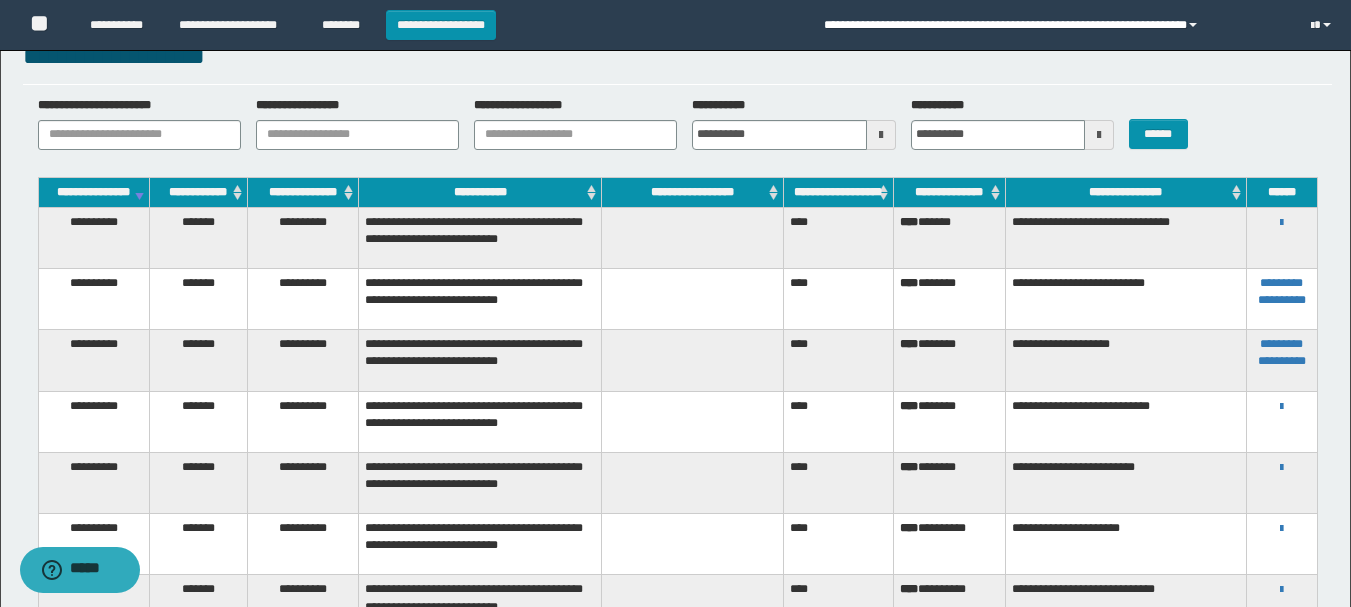 scroll, scrollTop: 487, scrollLeft: 0, axis: vertical 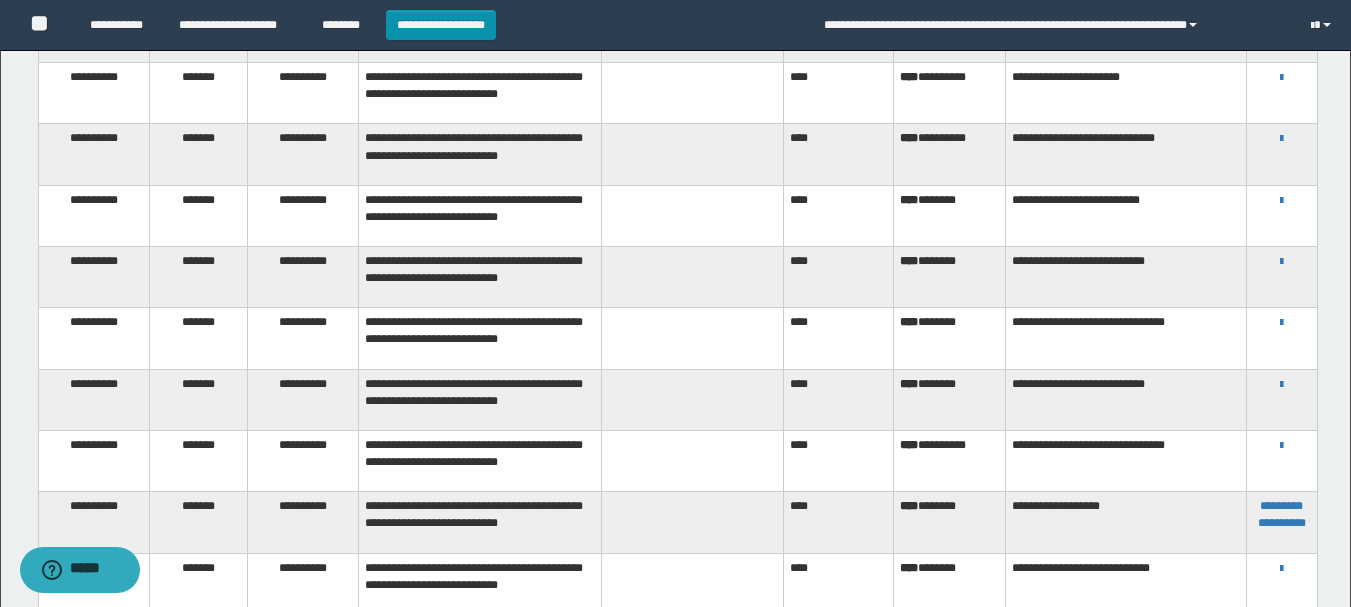 click on "**********" at bounding box center (480, 338) 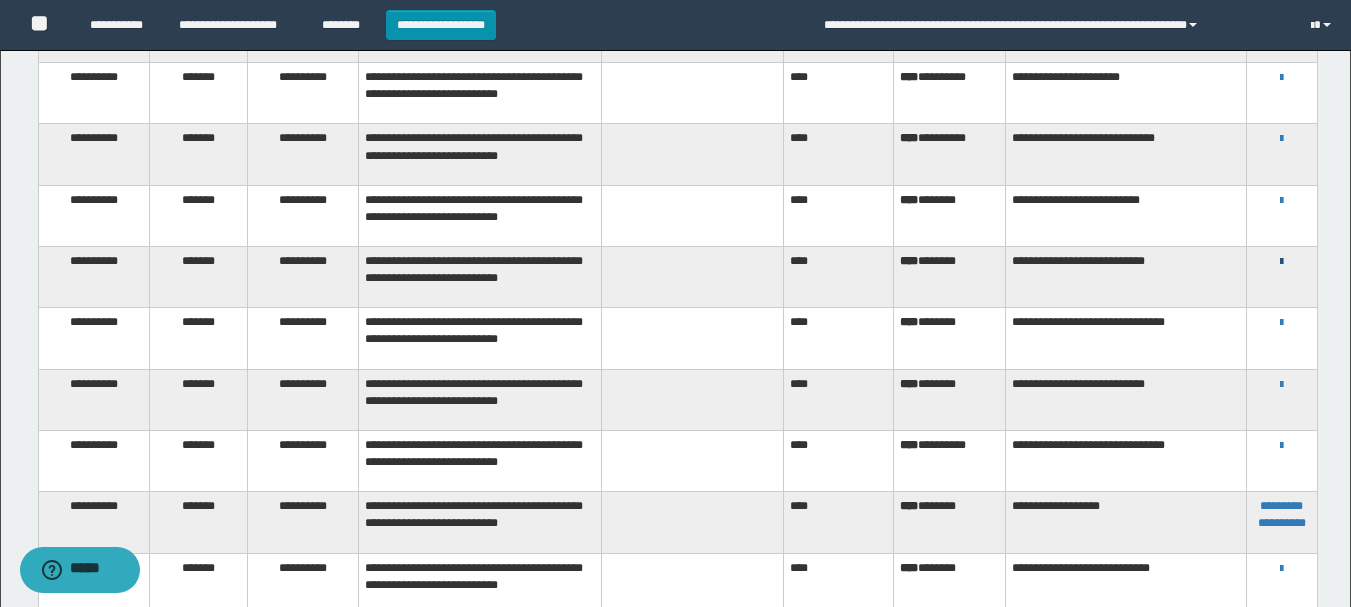 click at bounding box center (1281, 262) 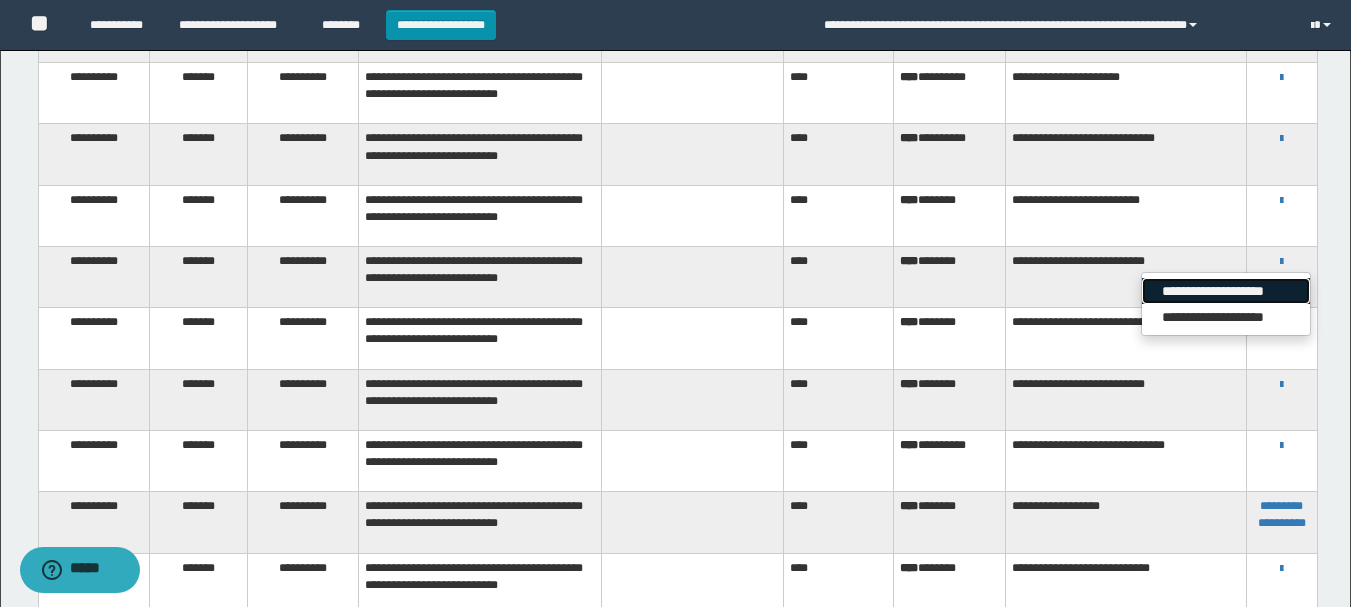 click on "**********" at bounding box center [1226, 291] 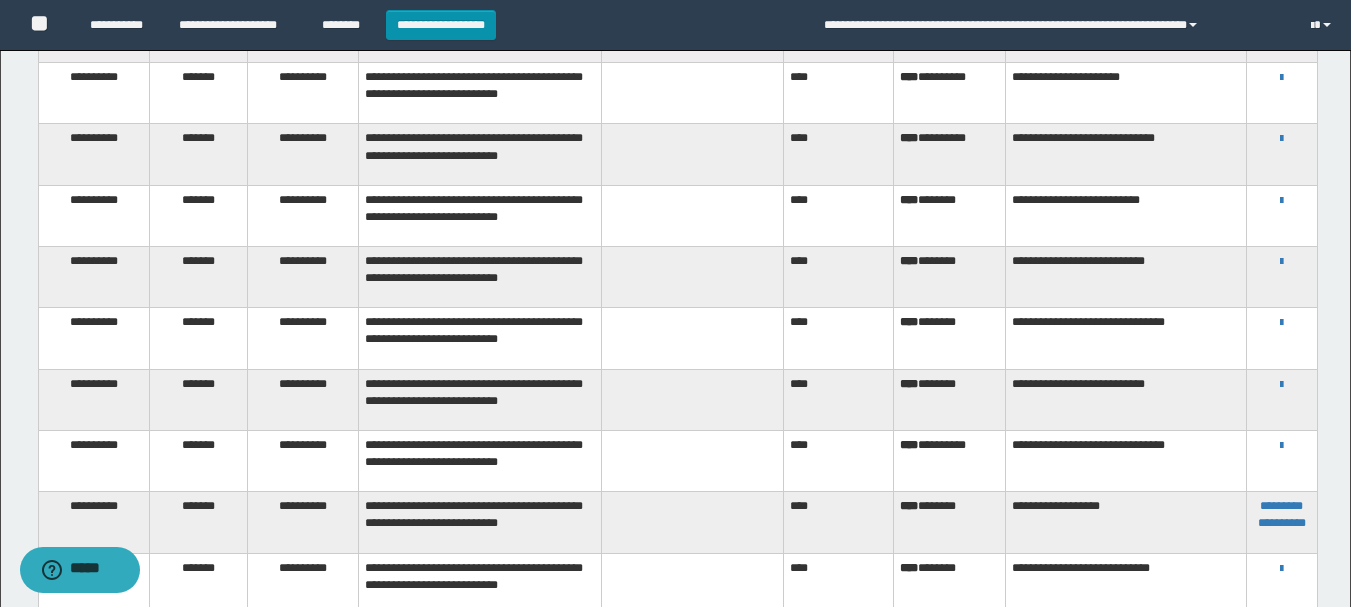 click at bounding box center (692, 277) 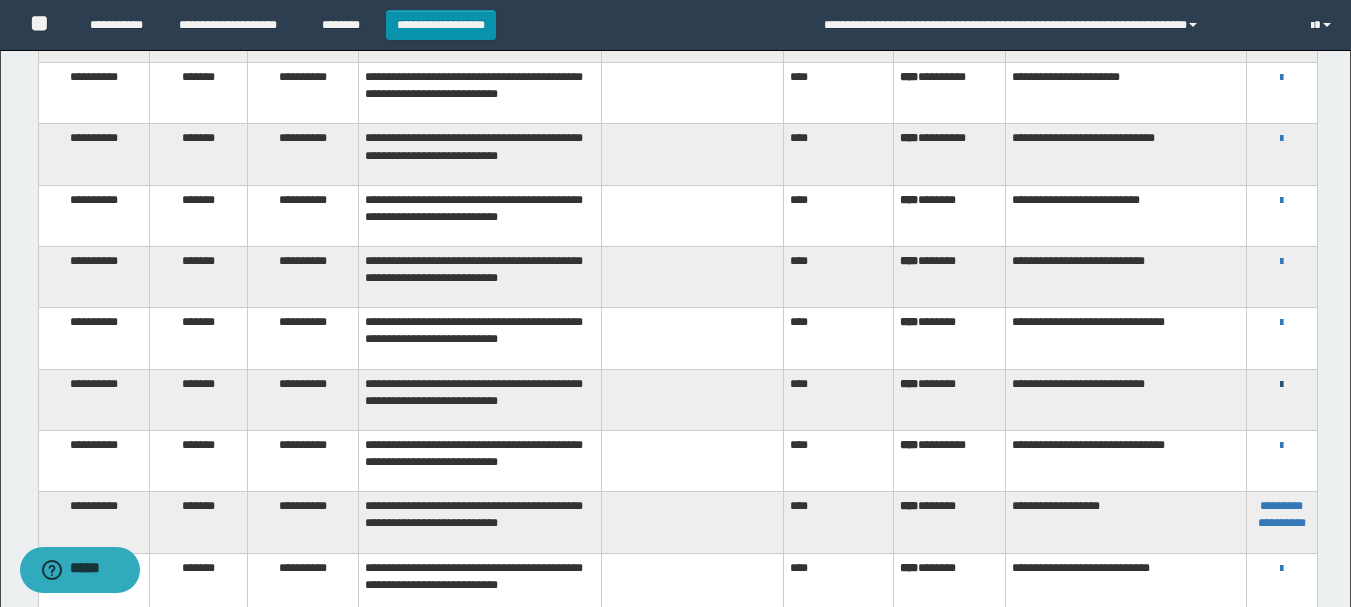 click at bounding box center [1281, 385] 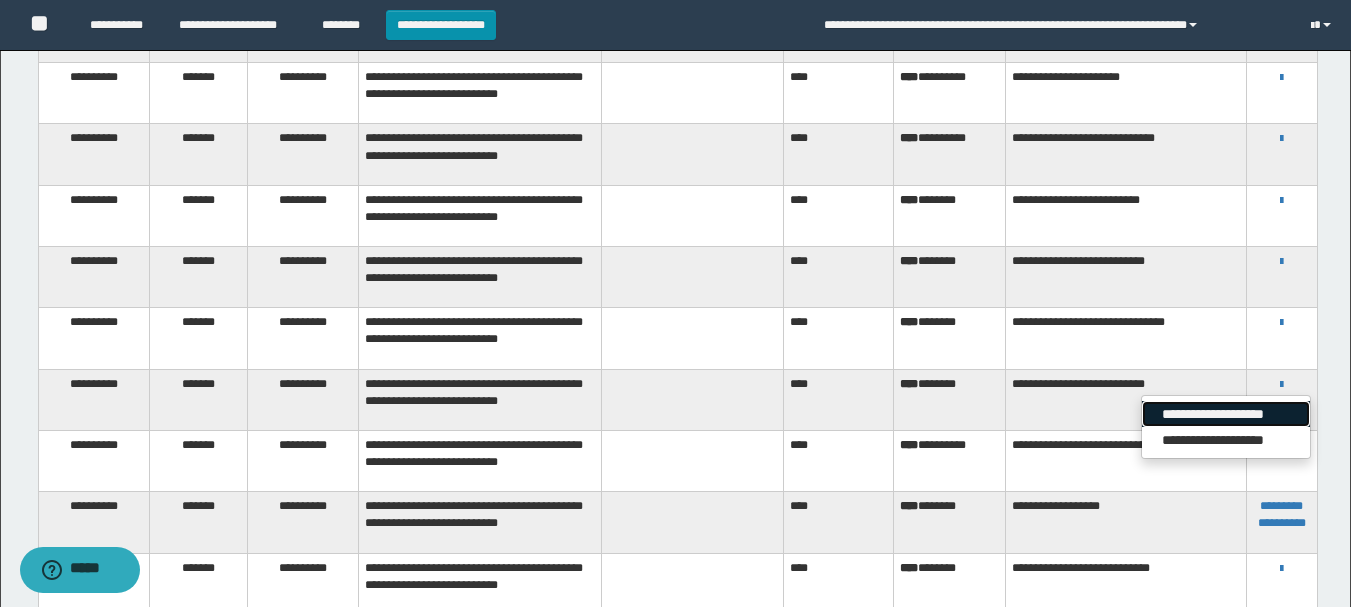 click on "**********" at bounding box center (1226, 414) 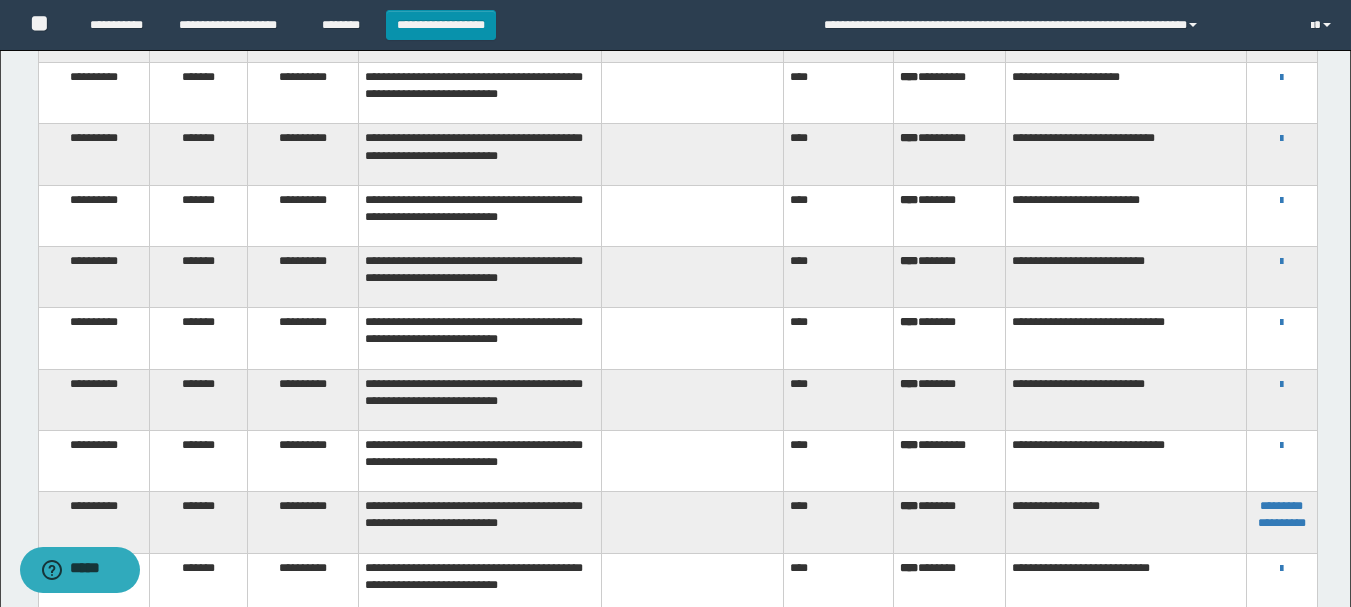 scroll, scrollTop: 938, scrollLeft: 0, axis: vertical 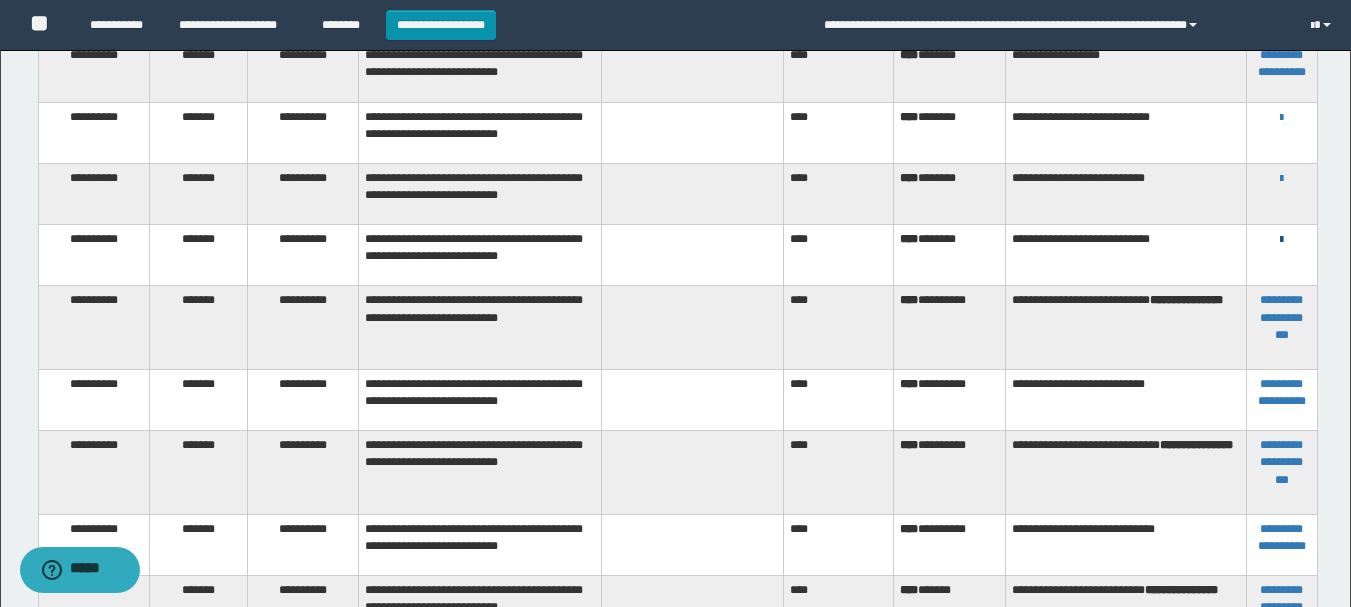 click at bounding box center [1281, 240] 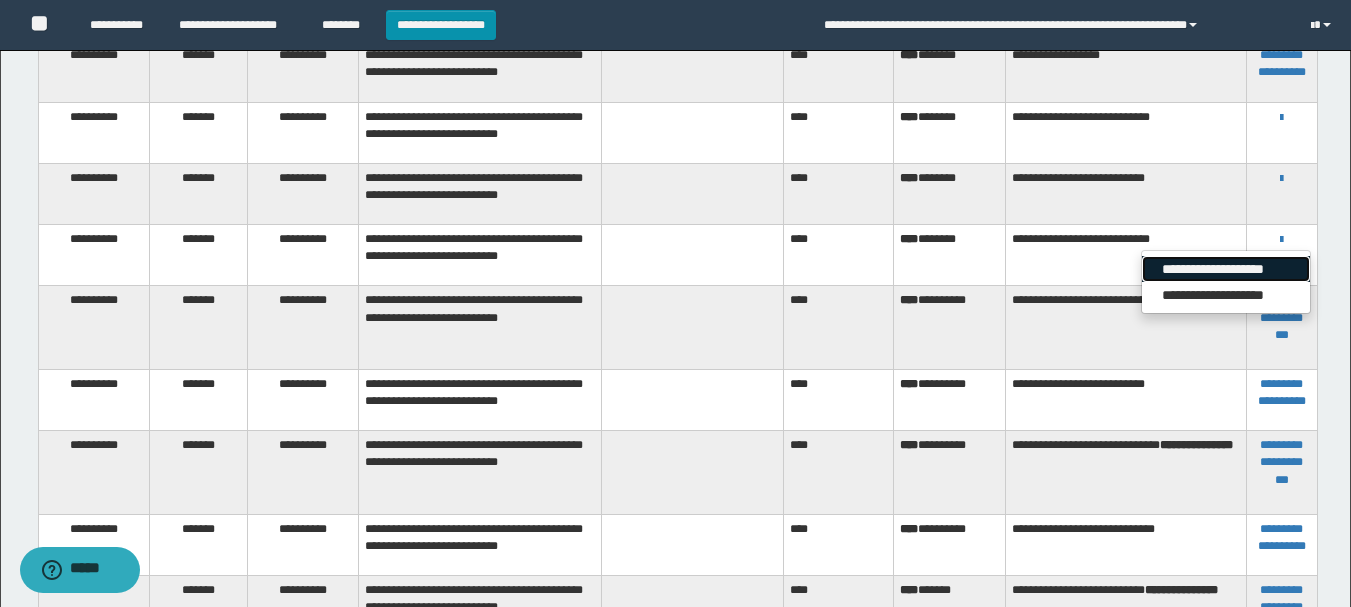 click on "**********" at bounding box center [1226, 269] 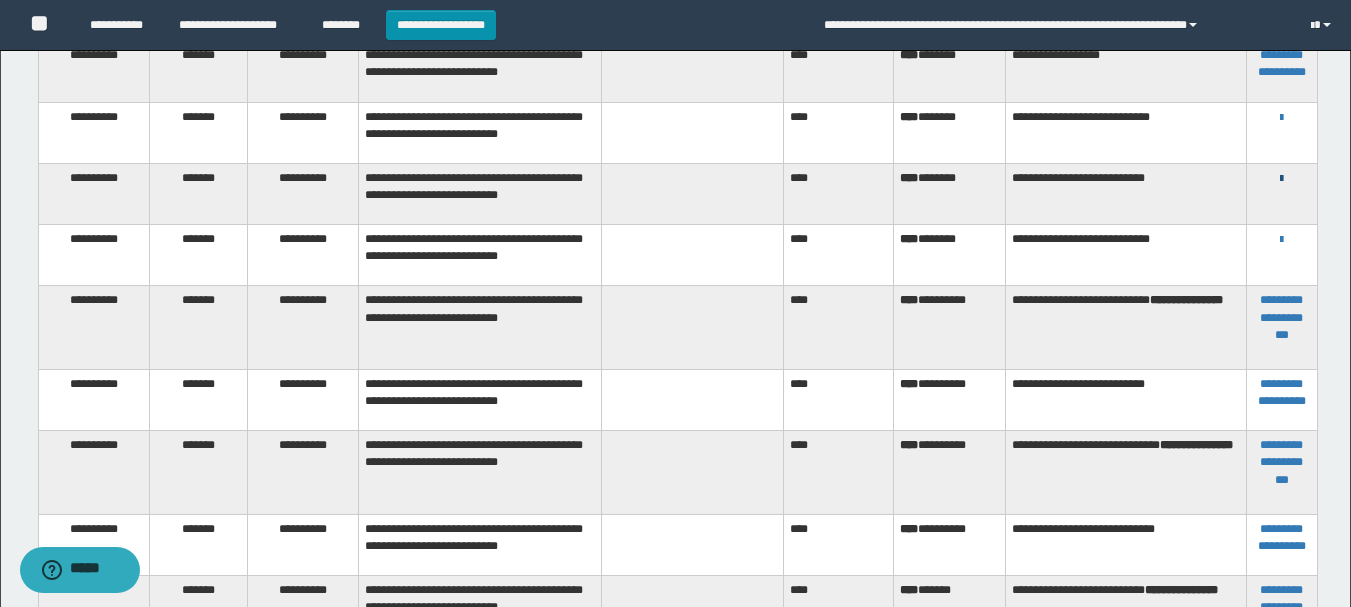 click at bounding box center [1281, 179] 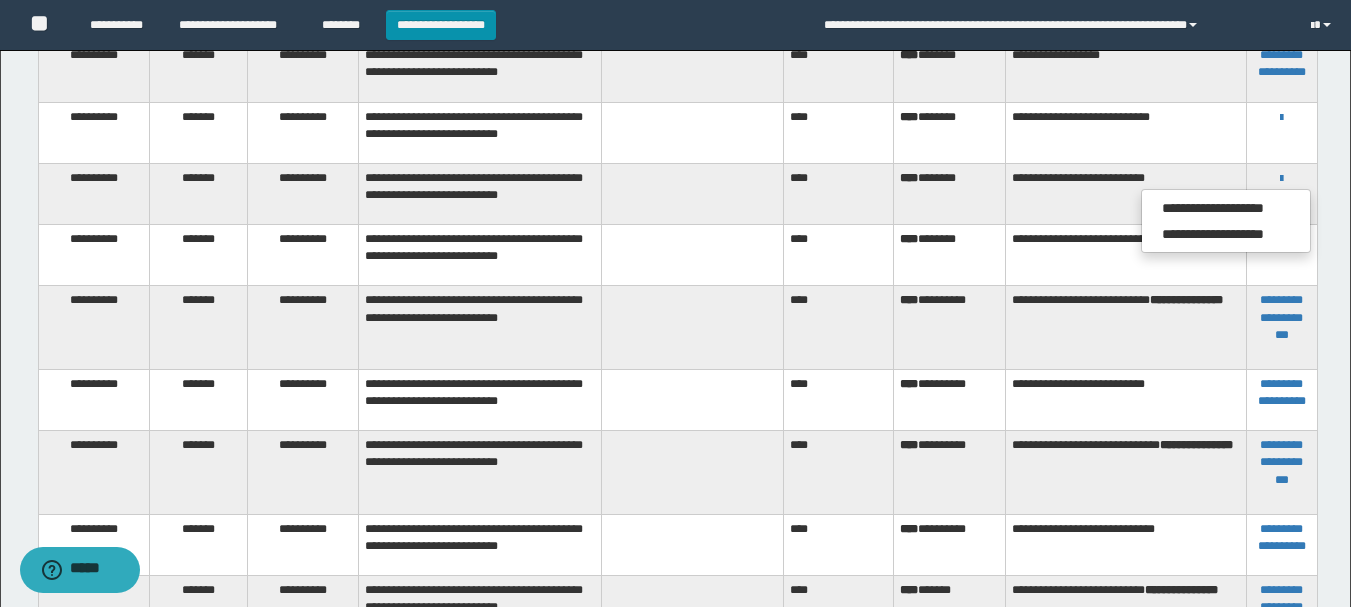 click on "**********" at bounding box center [1226, 221] 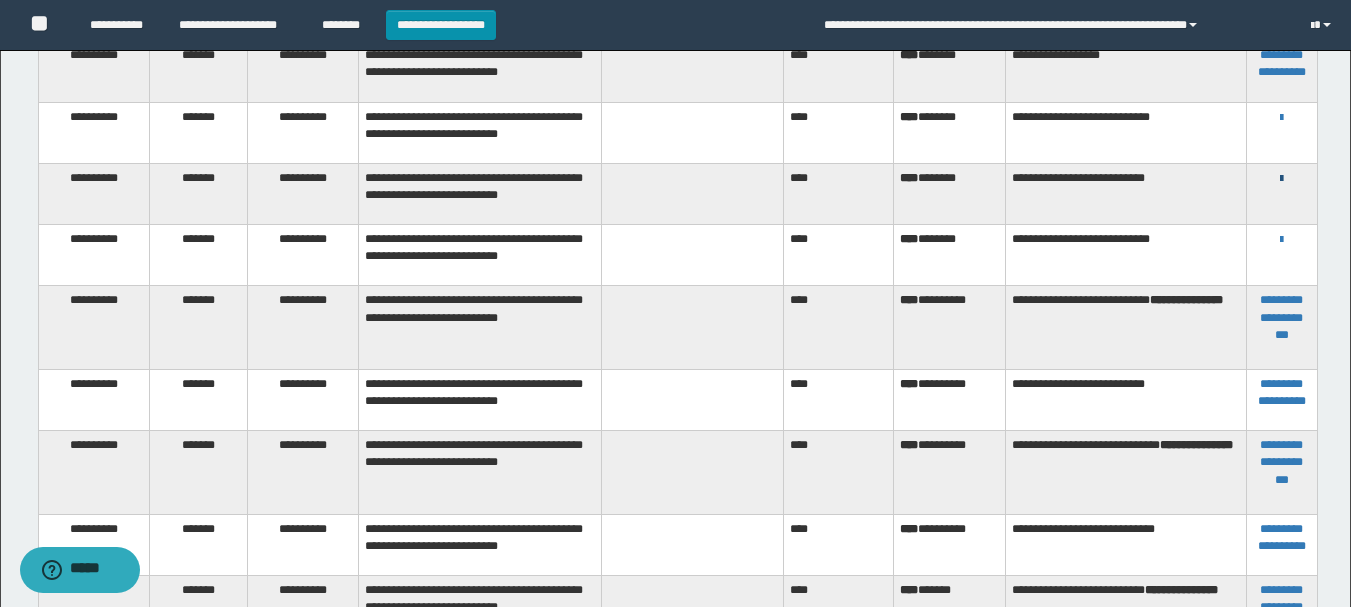 click at bounding box center [1281, 179] 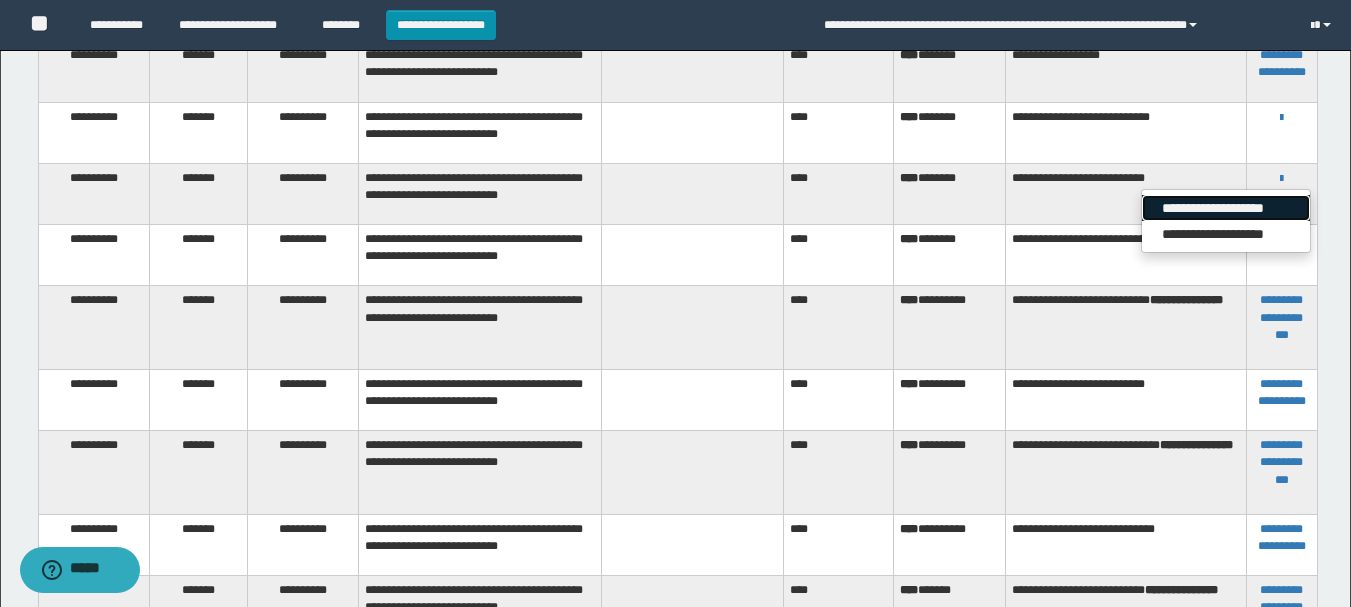 click on "**********" at bounding box center [1226, 208] 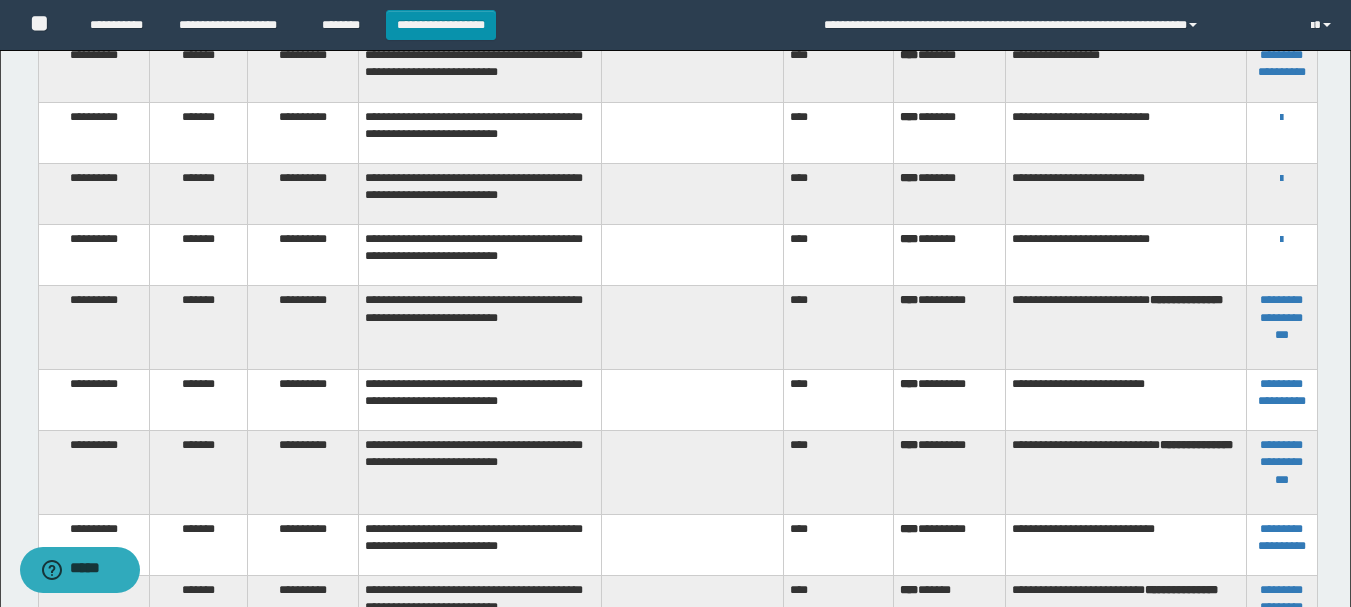 click on "**********" at bounding box center [1282, 117] 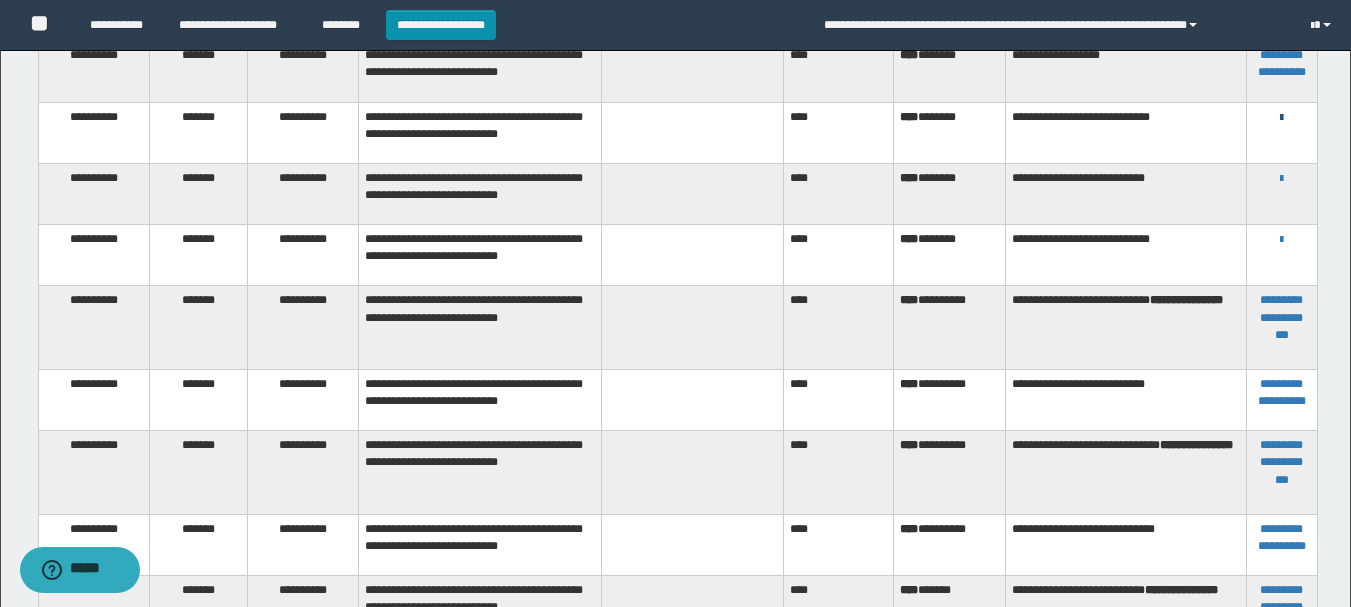 click at bounding box center [1281, 118] 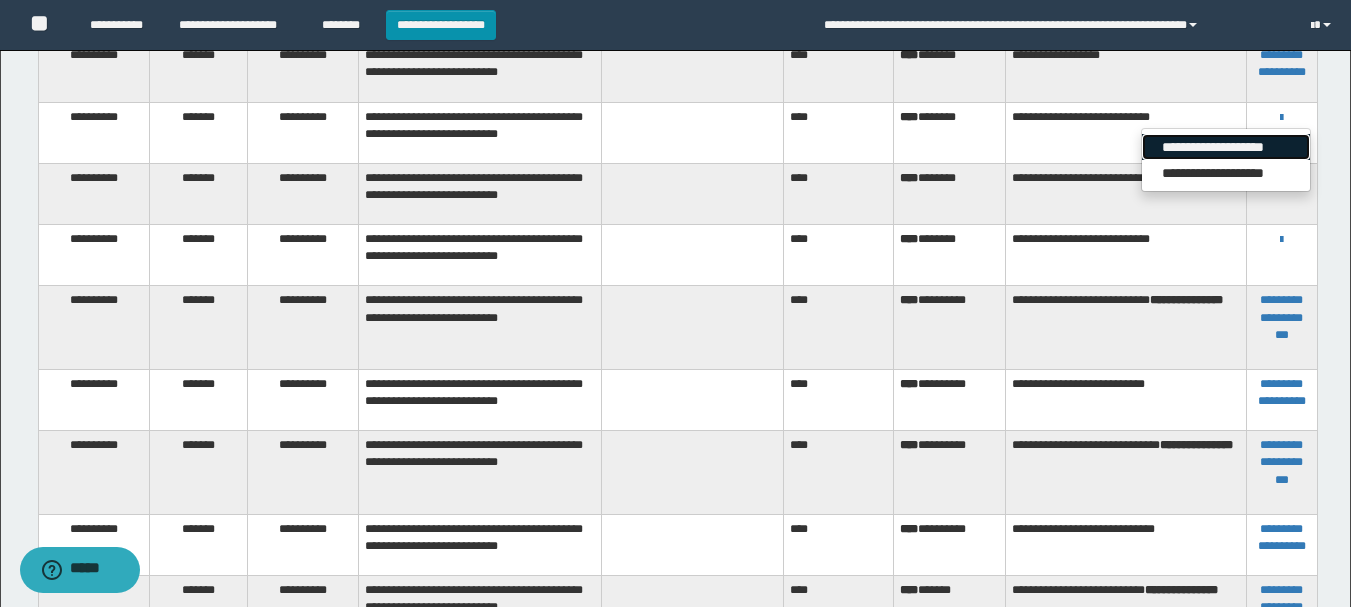 click on "**********" at bounding box center (1226, 147) 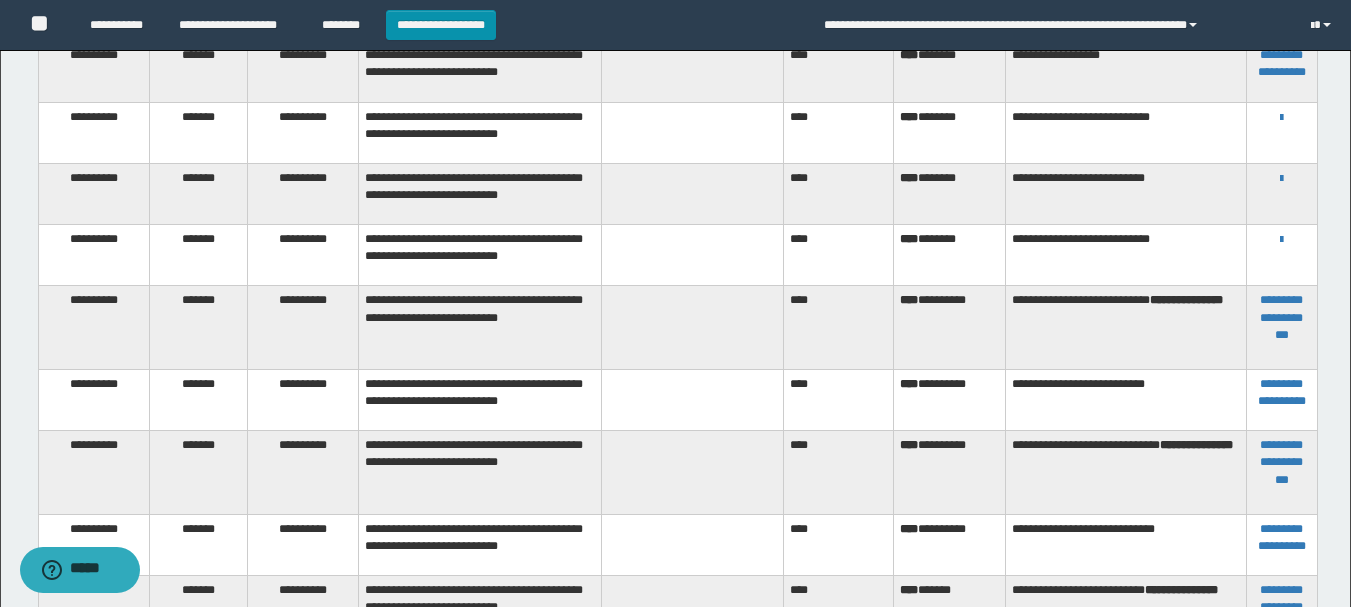 click at bounding box center [692, 132] 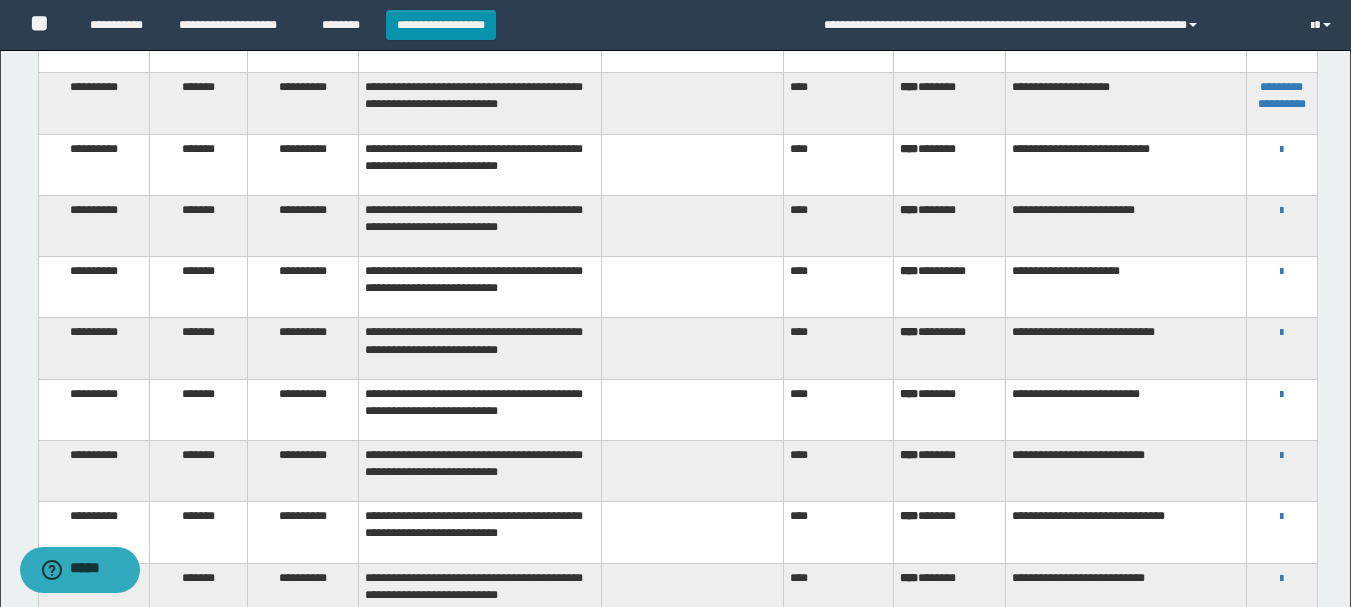 click on "**********" at bounding box center (1282, 271) 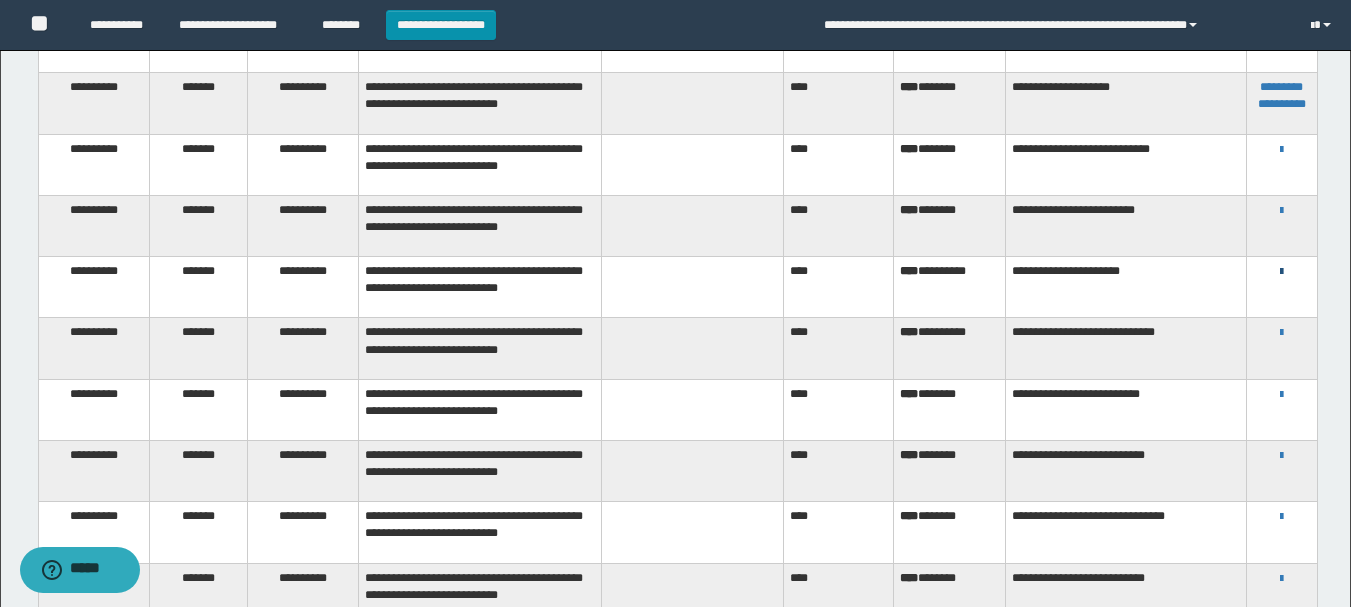 click at bounding box center [1281, 271] 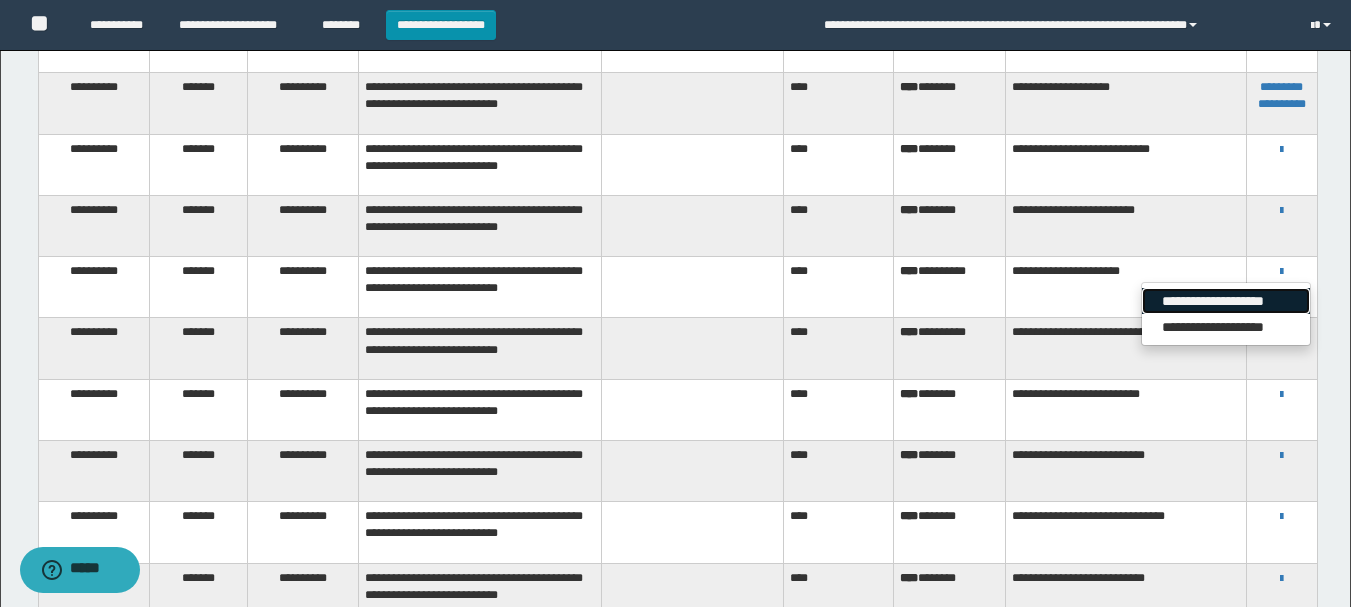 click on "**********" at bounding box center [1226, 301] 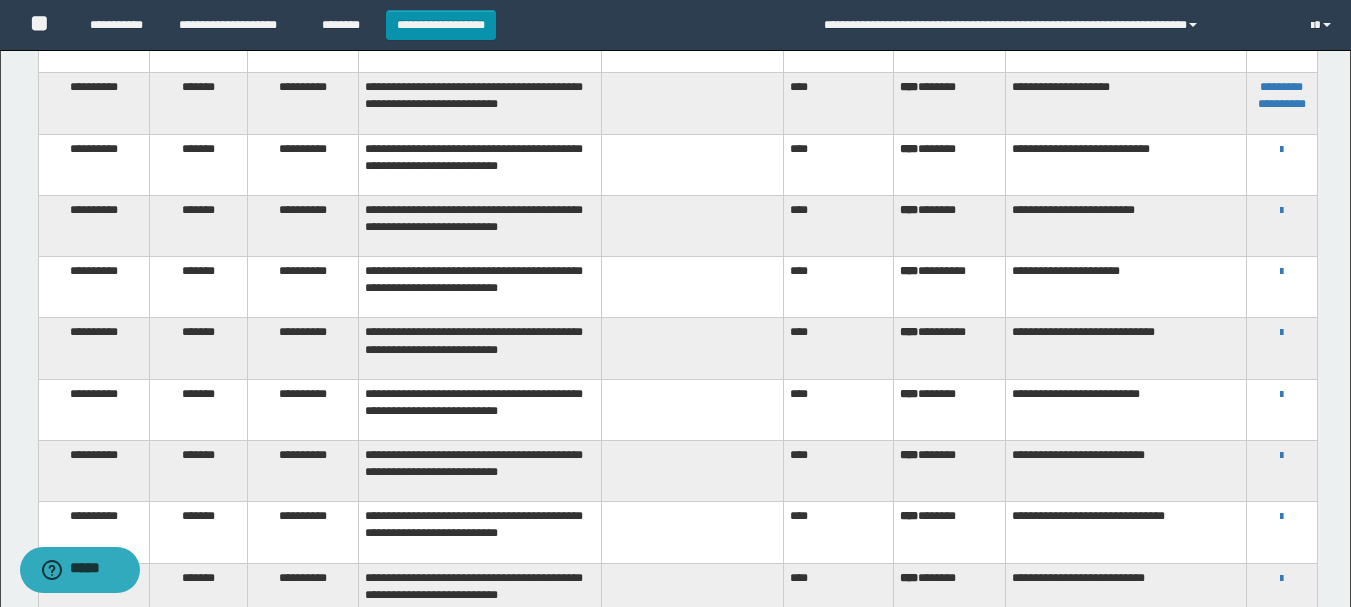 click at bounding box center [692, 287] 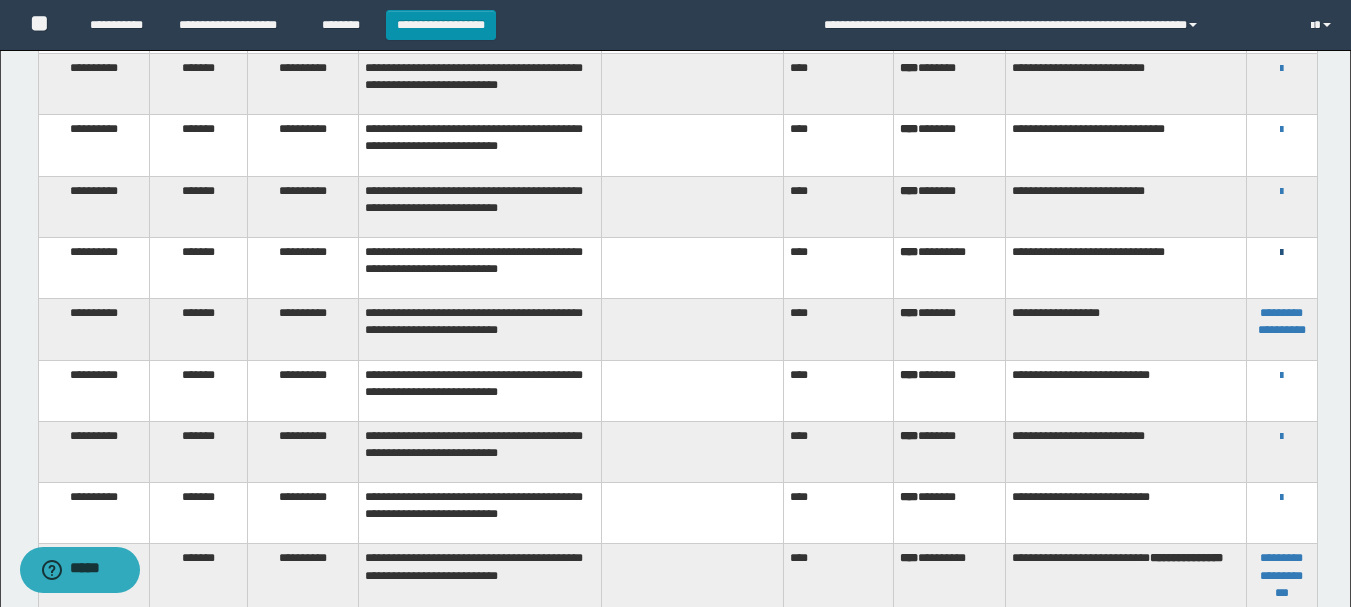 click at bounding box center (1281, 253) 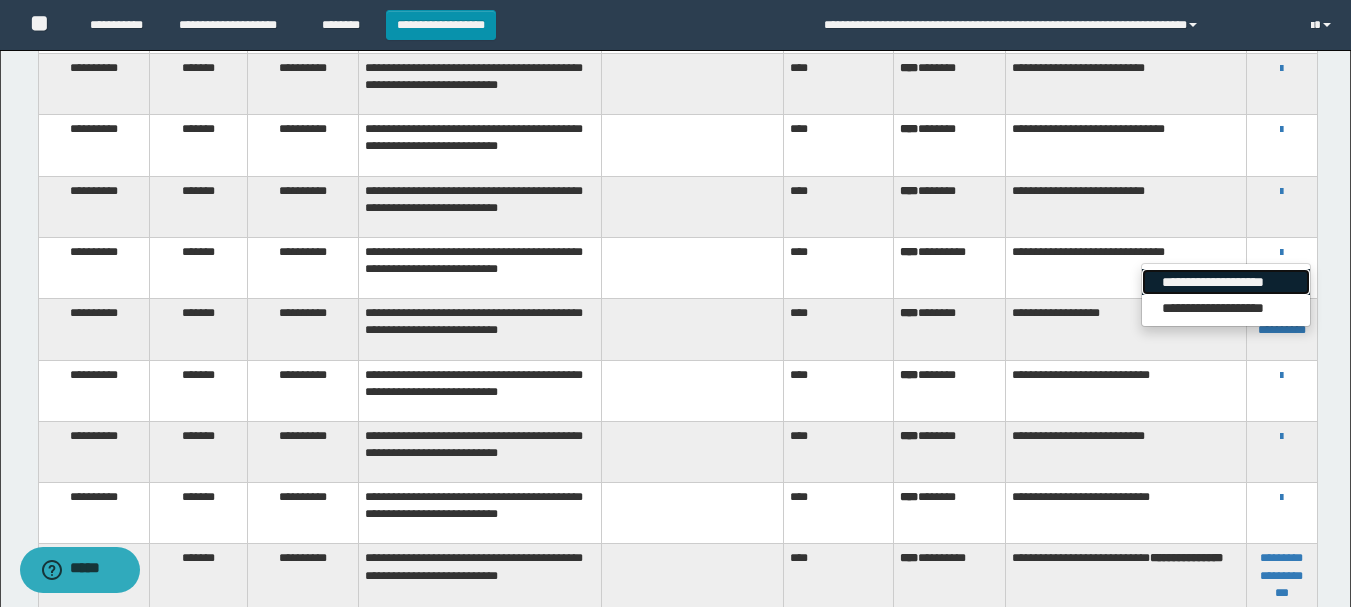 click on "**********" at bounding box center [1226, 282] 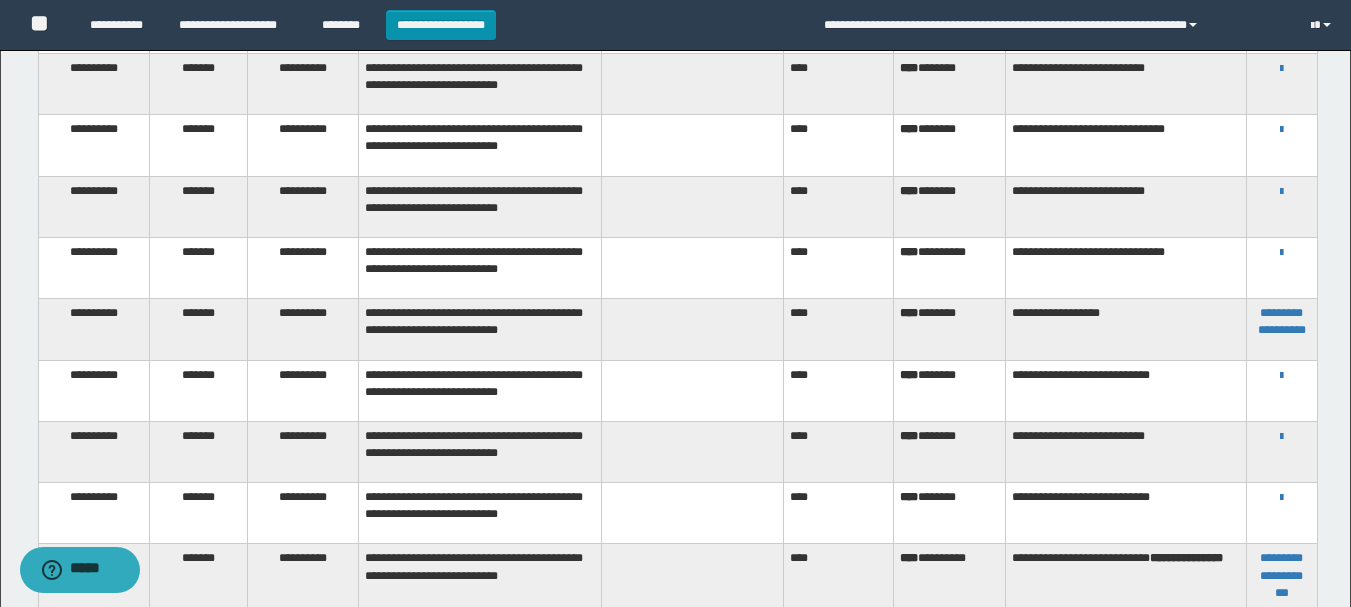 click on "**********" at bounding box center [1126, 206] 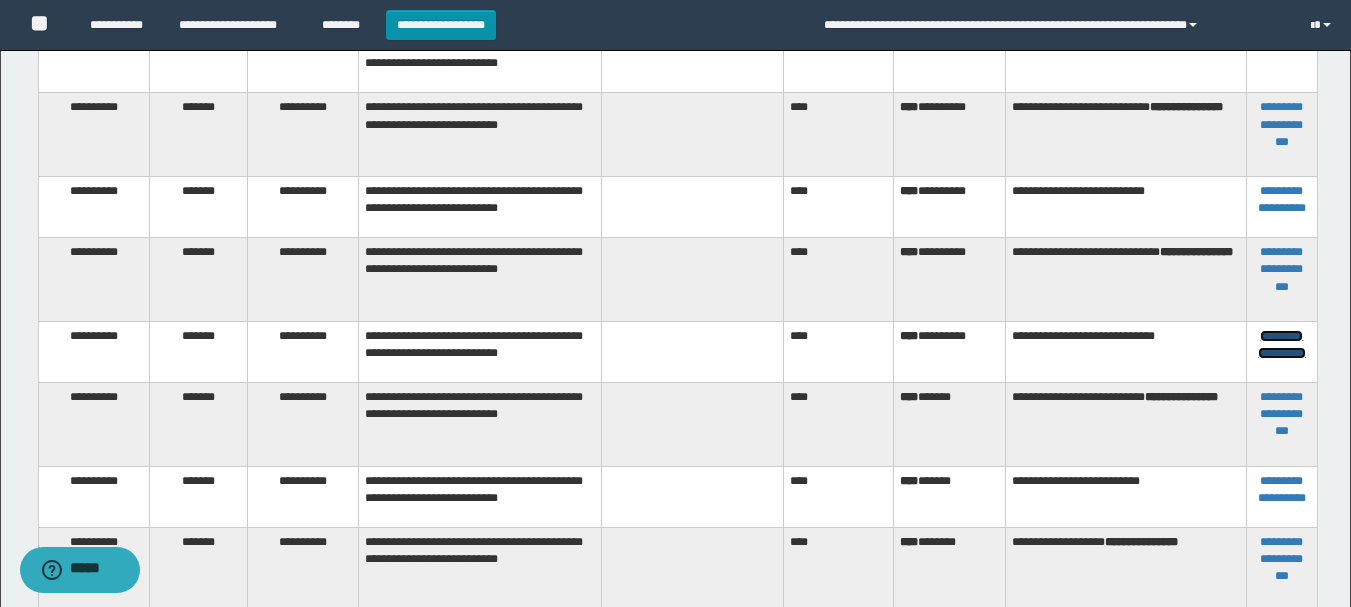 click on "**********" at bounding box center (1282, 344) 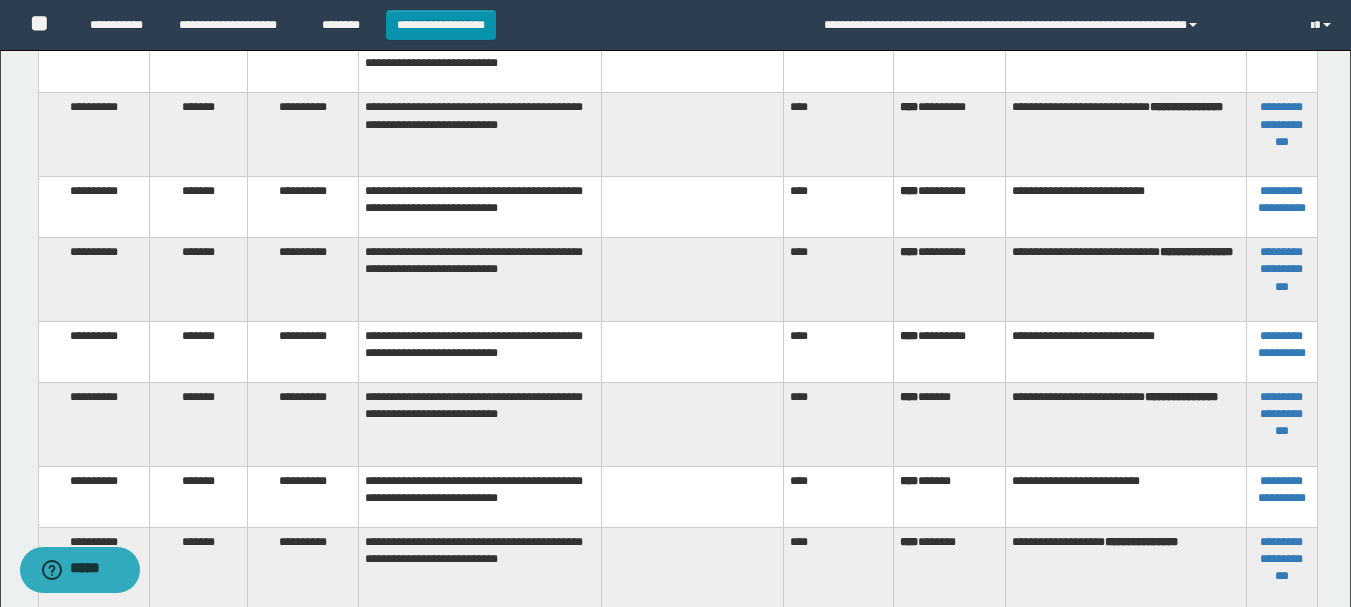 click on "****" at bounding box center (838, 425) 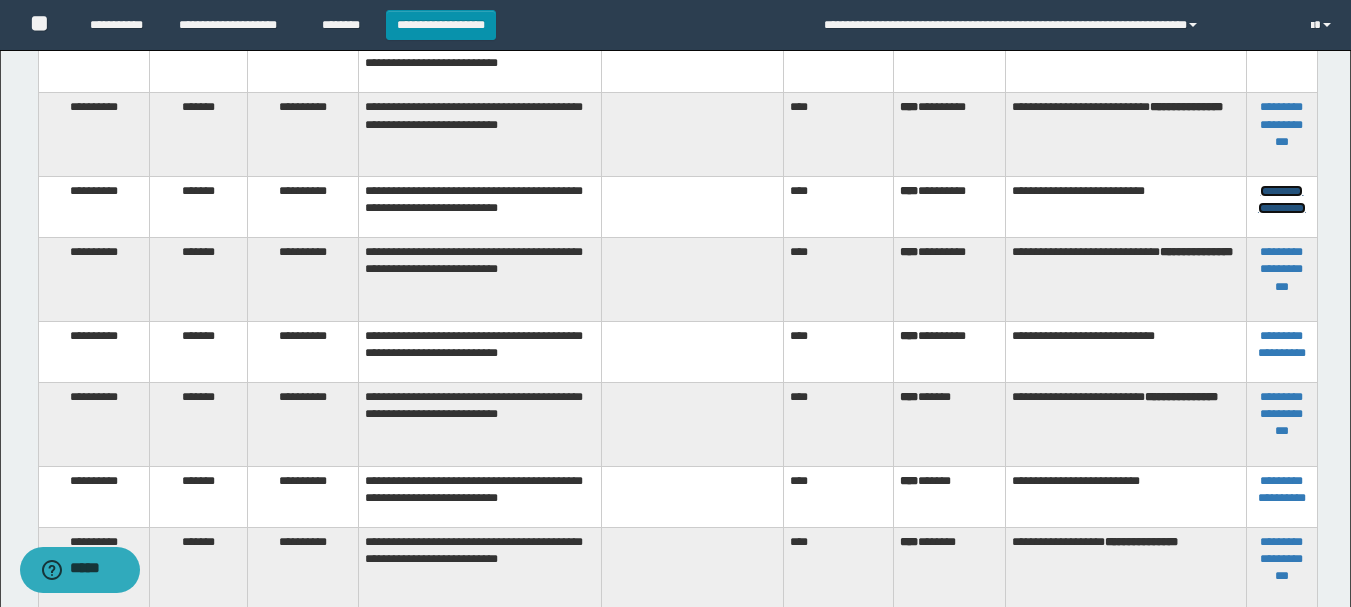 click on "**********" at bounding box center [1282, 199] 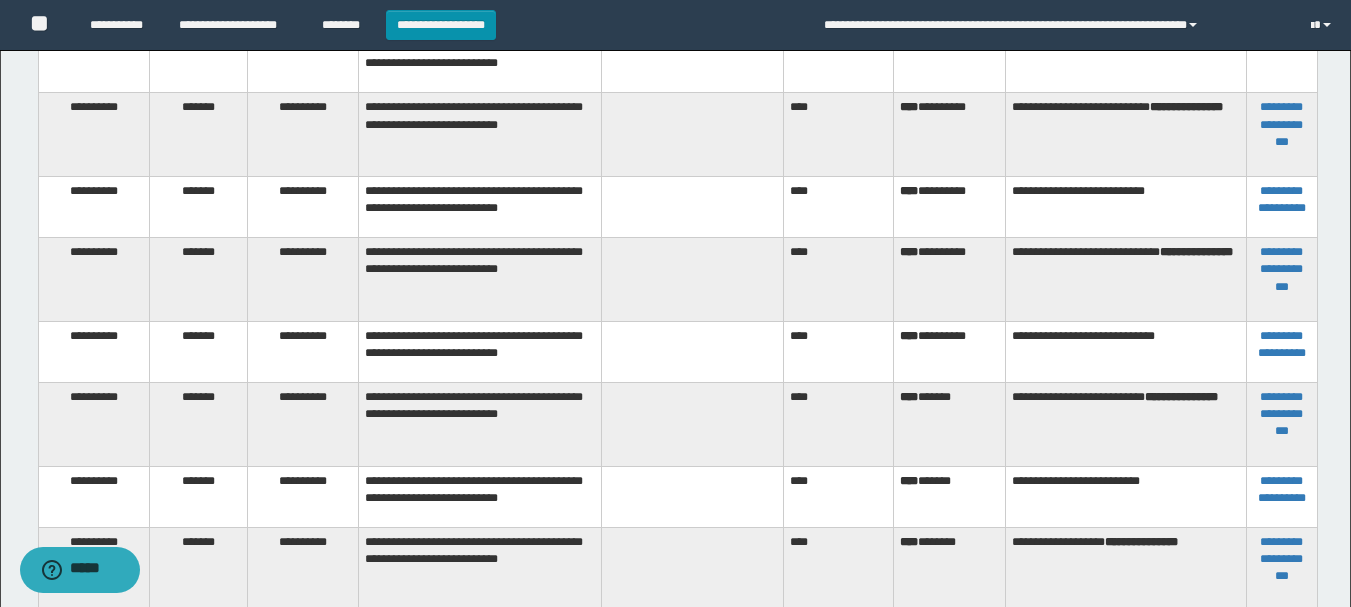 scroll, scrollTop: 358, scrollLeft: 0, axis: vertical 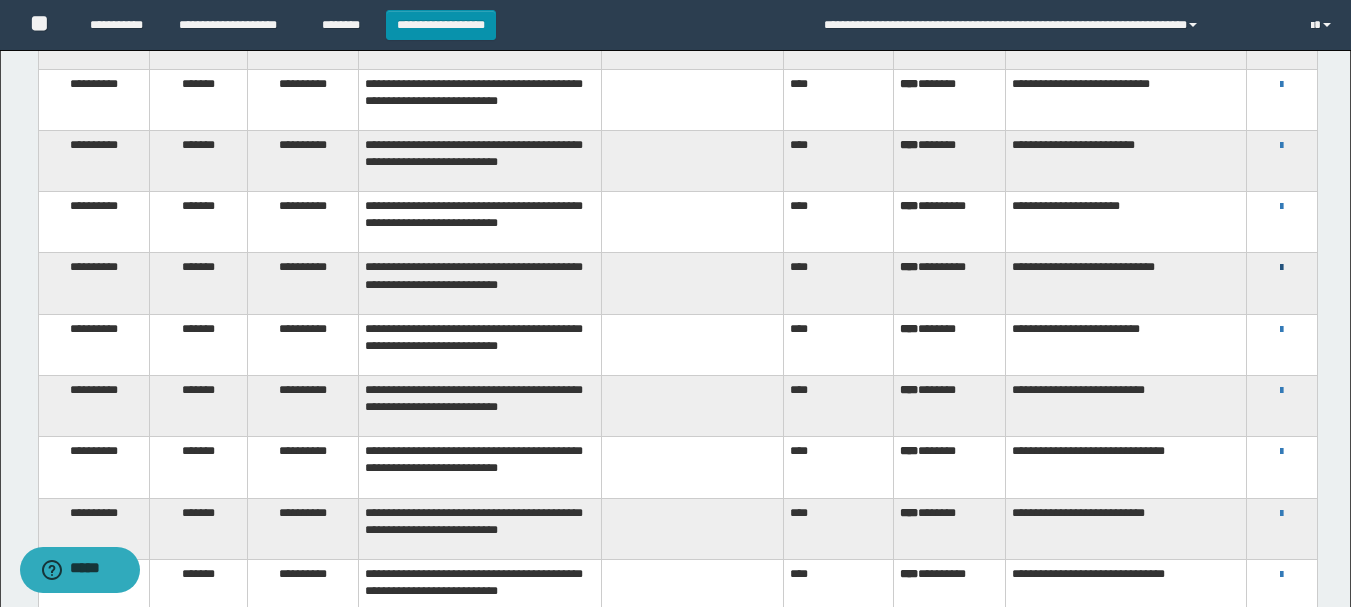 click at bounding box center (1281, 268) 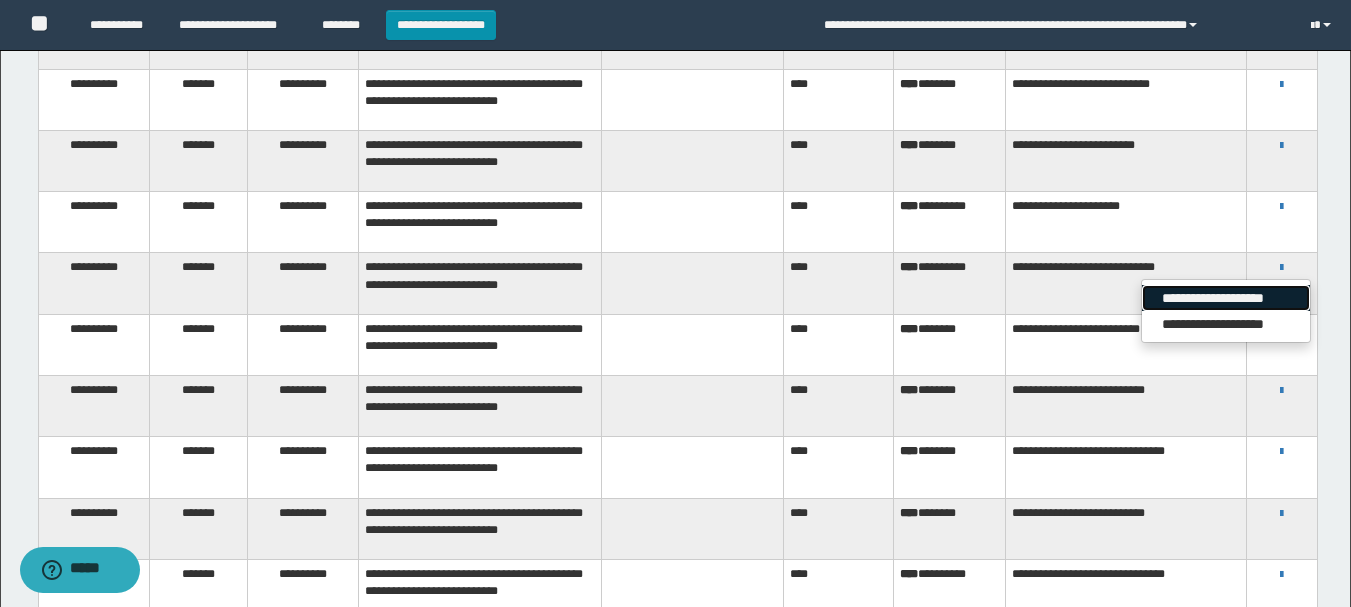 click on "**********" at bounding box center [1226, 298] 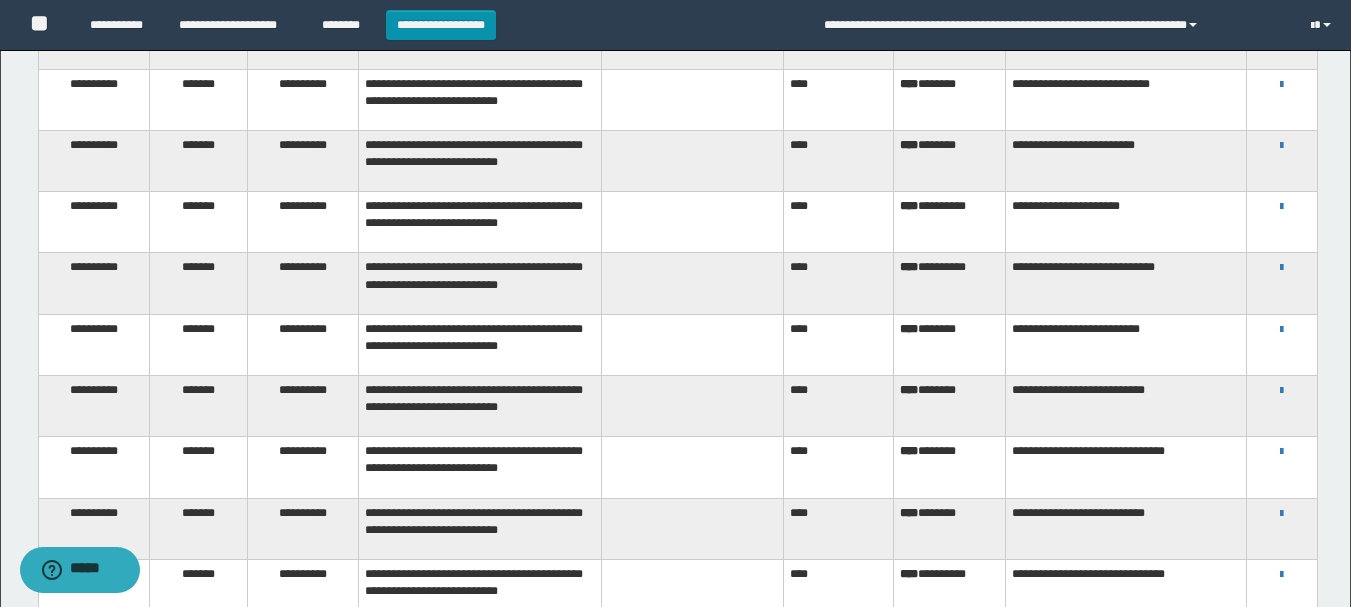 click at bounding box center (692, 283) 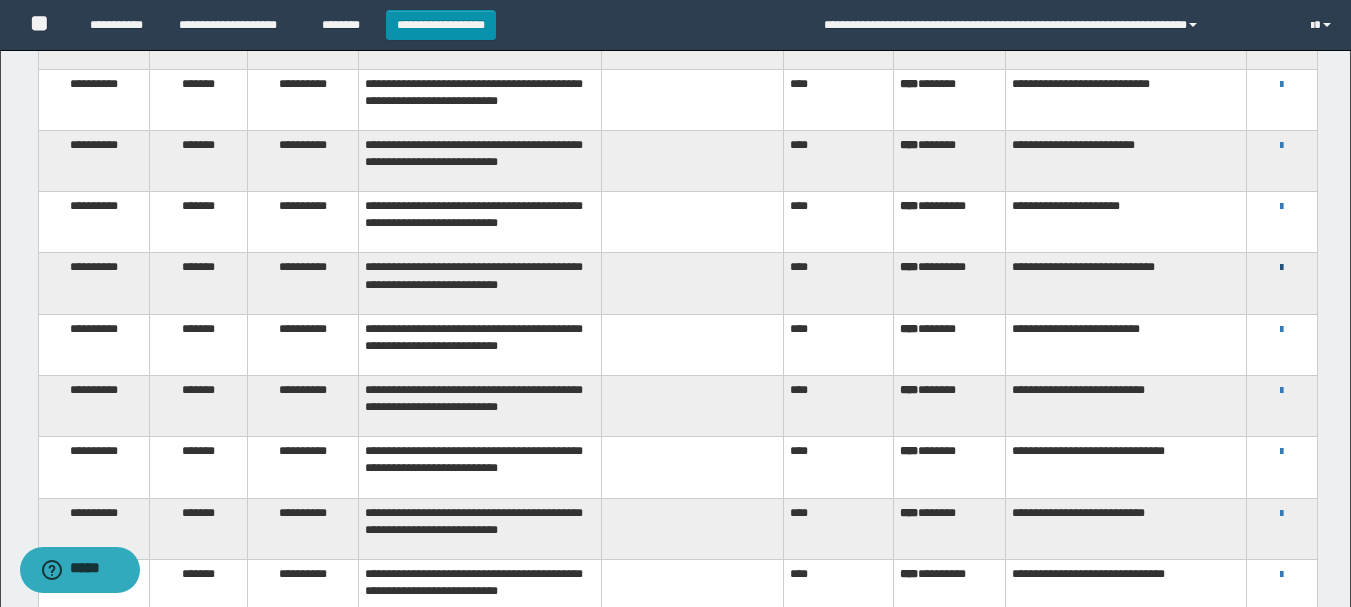click at bounding box center (1281, 268) 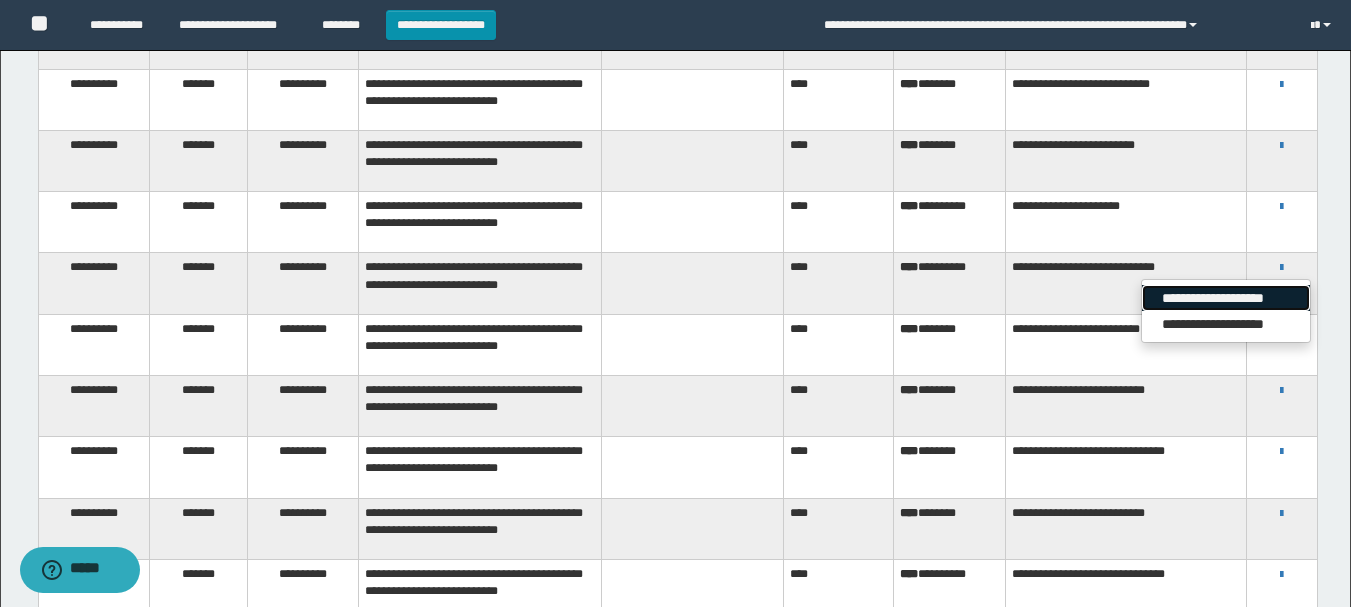 click on "**********" at bounding box center (1226, 298) 